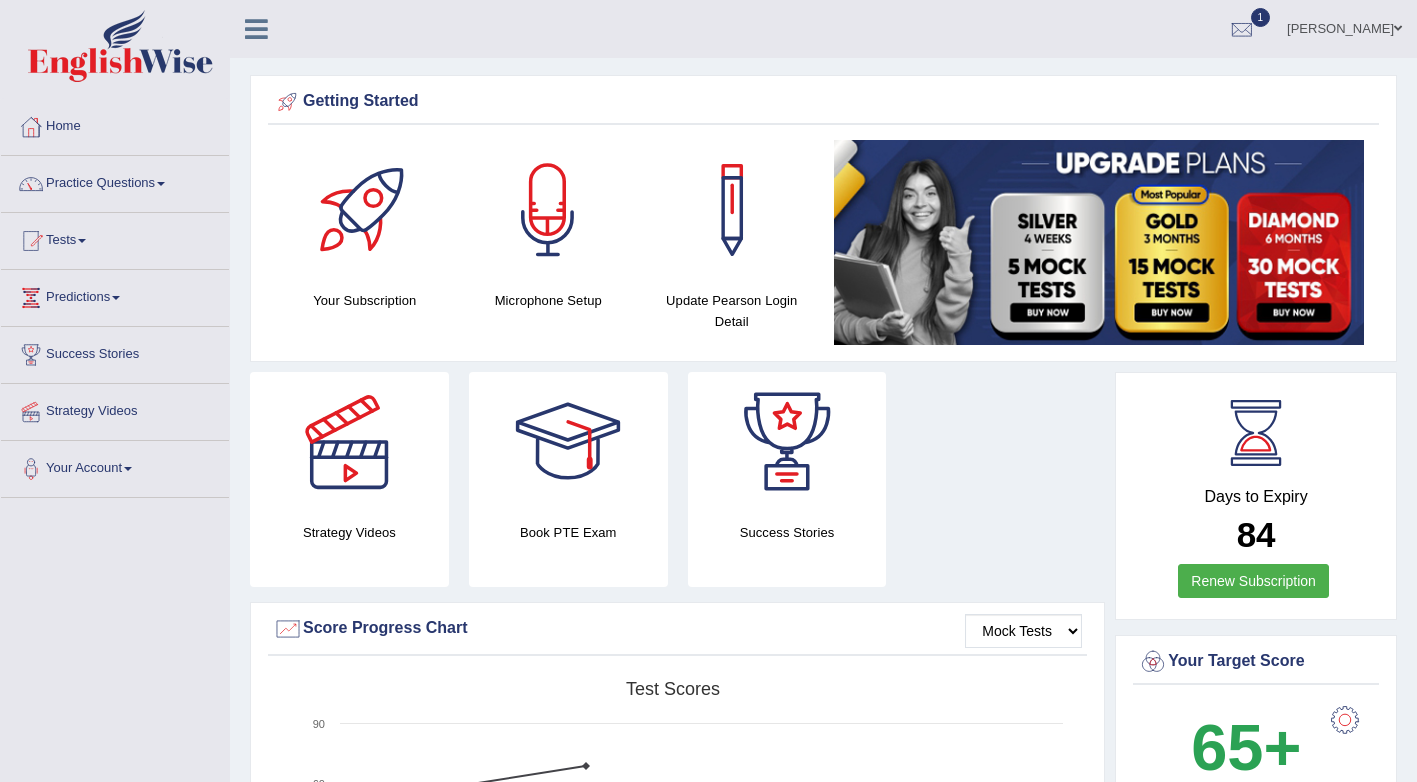 scroll, scrollTop: 0, scrollLeft: 0, axis: both 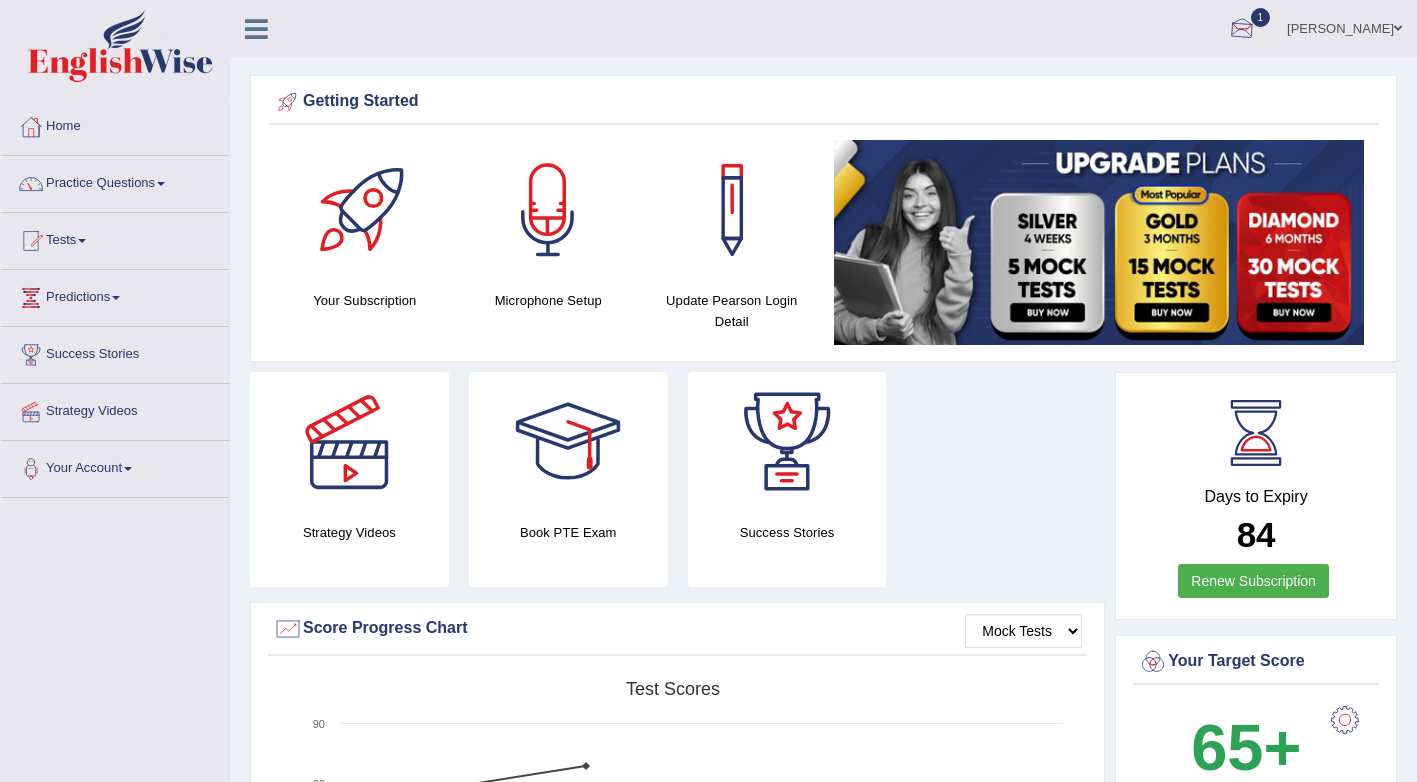 click at bounding box center (1242, 30) 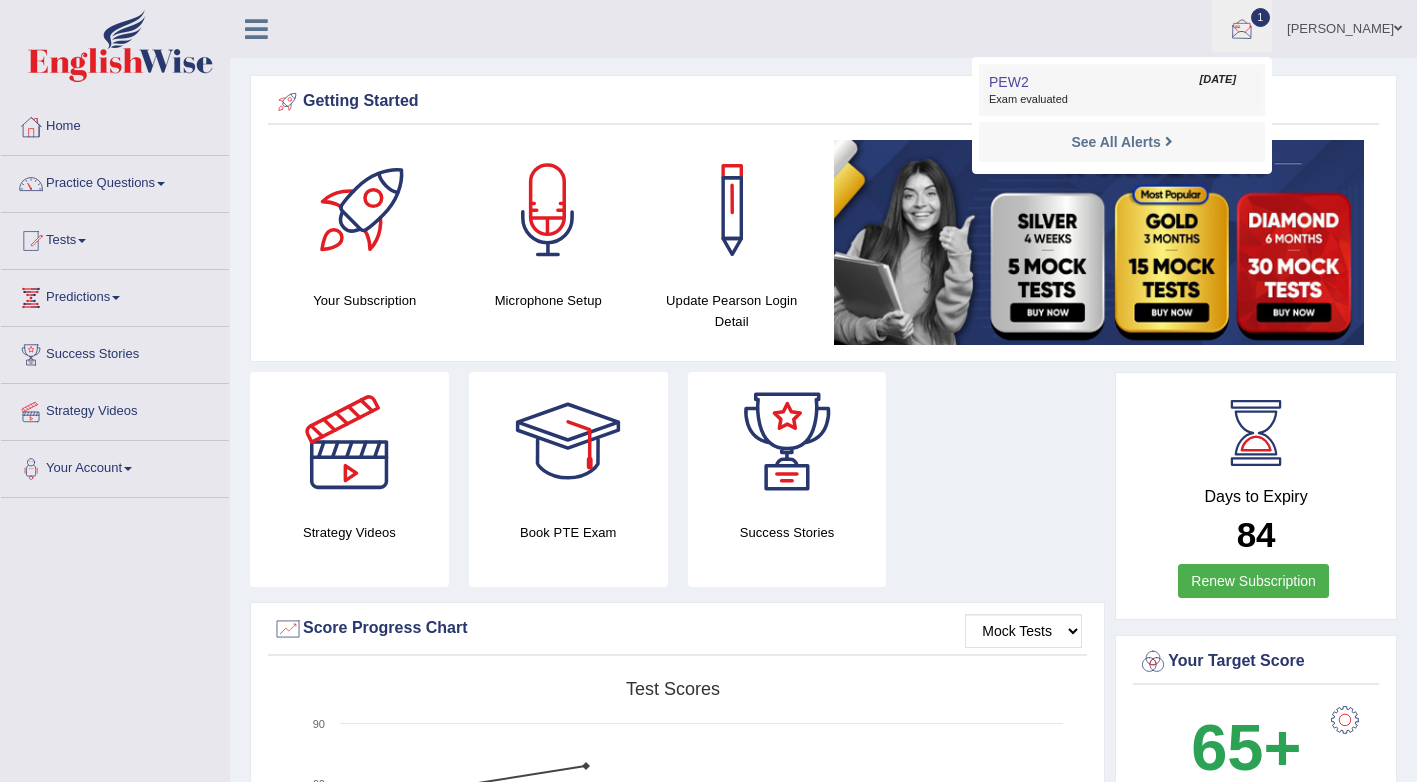 click on "Jul 18, 2025" at bounding box center [1218, 80] 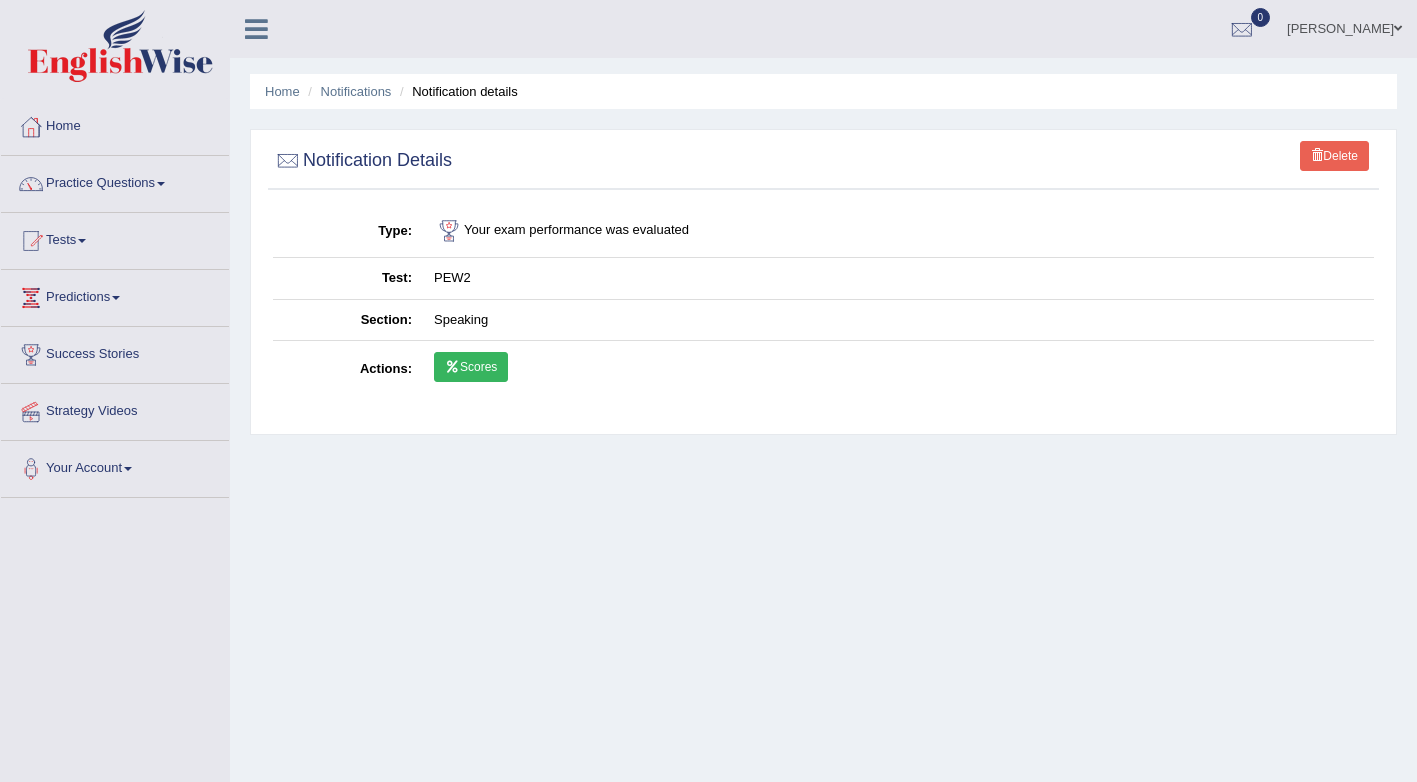 scroll, scrollTop: 0, scrollLeft: 0, axis: both 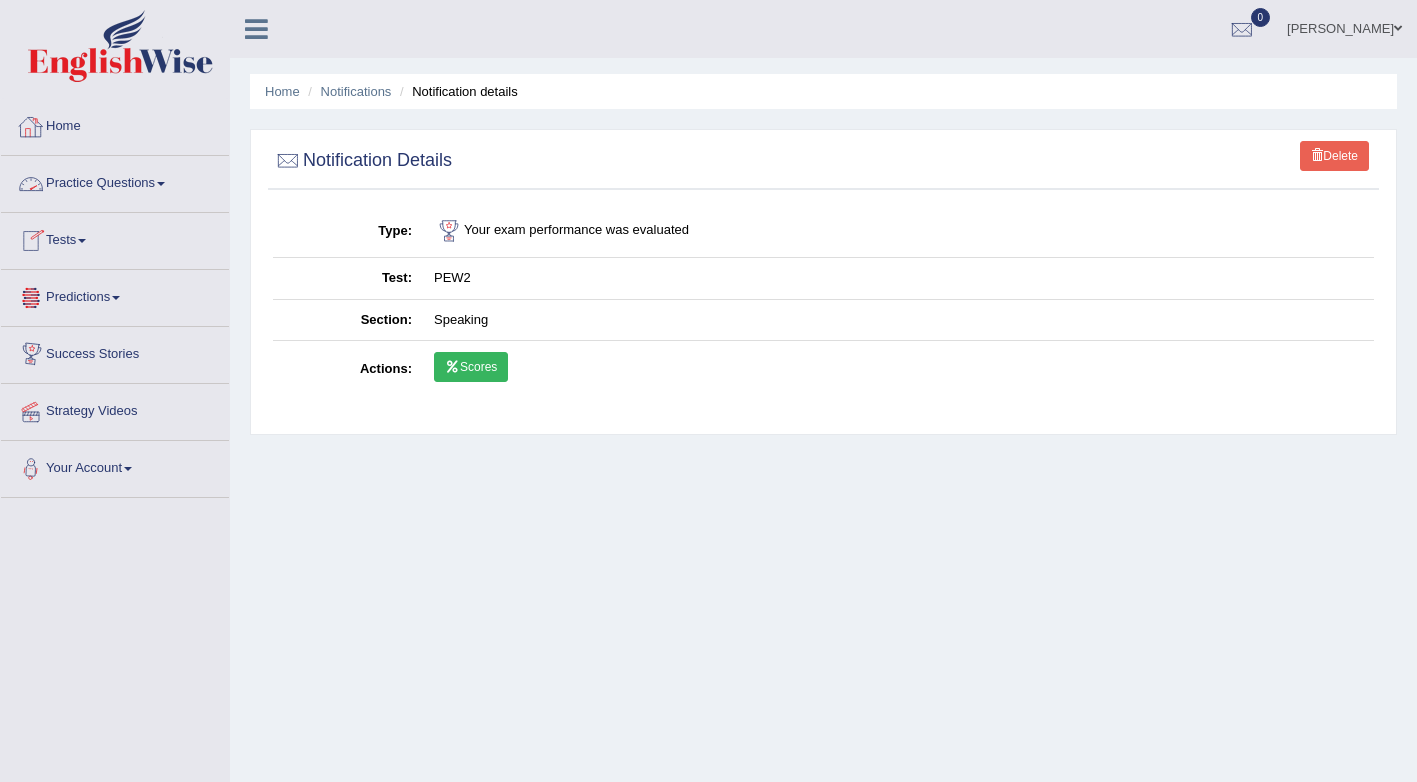 click on "Home" at bounding box center (115, 124) 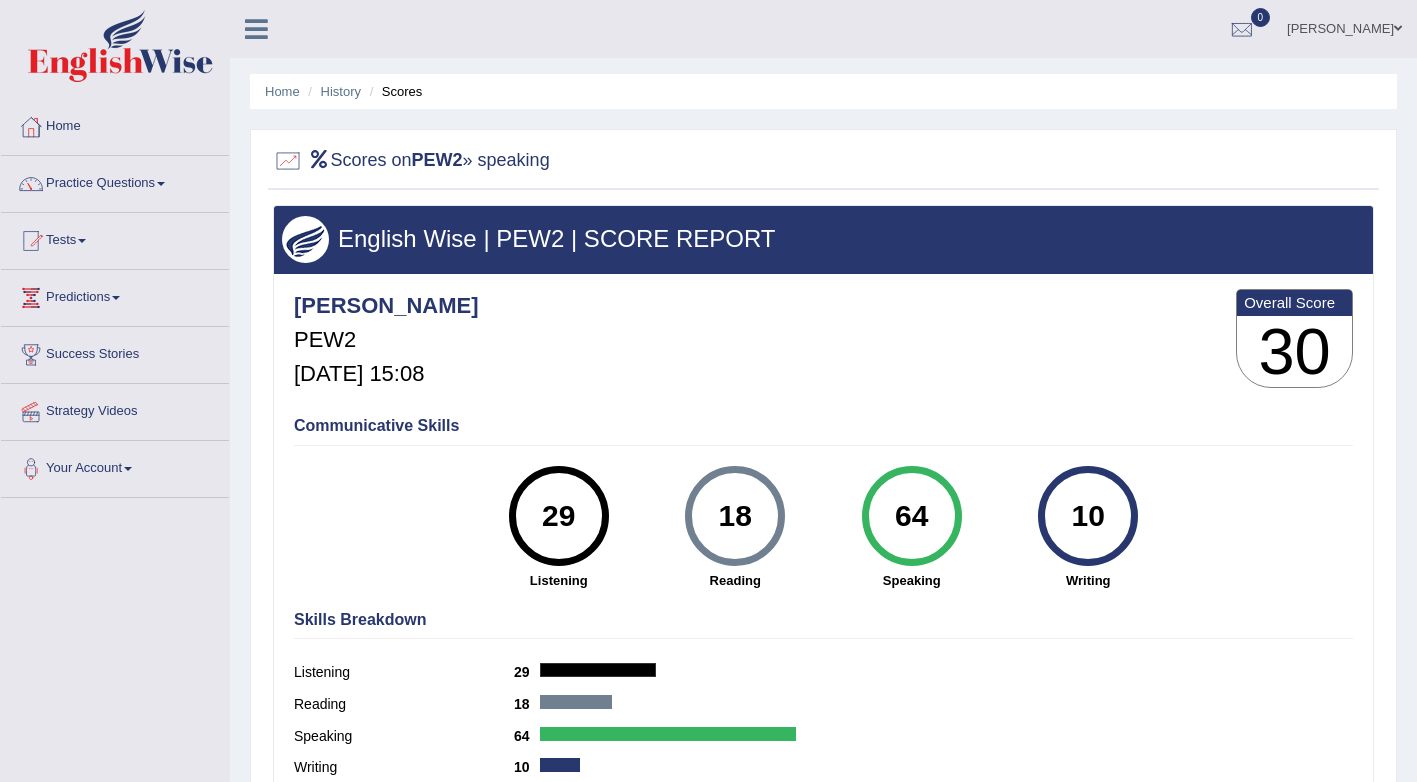 scroll, scrollTop: 0, scrollLeft: 0, axis: both 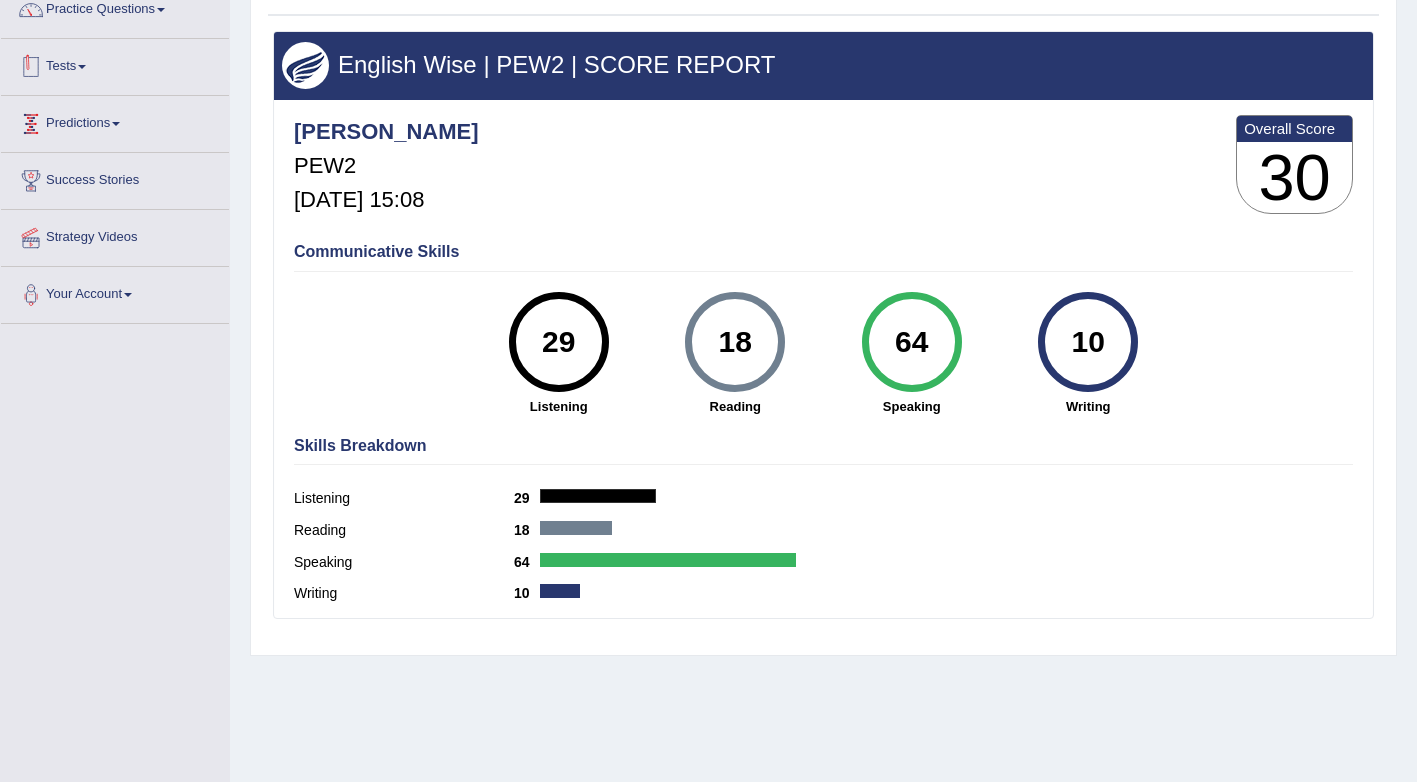 click on "Tests" at bounding box center [115, 64] 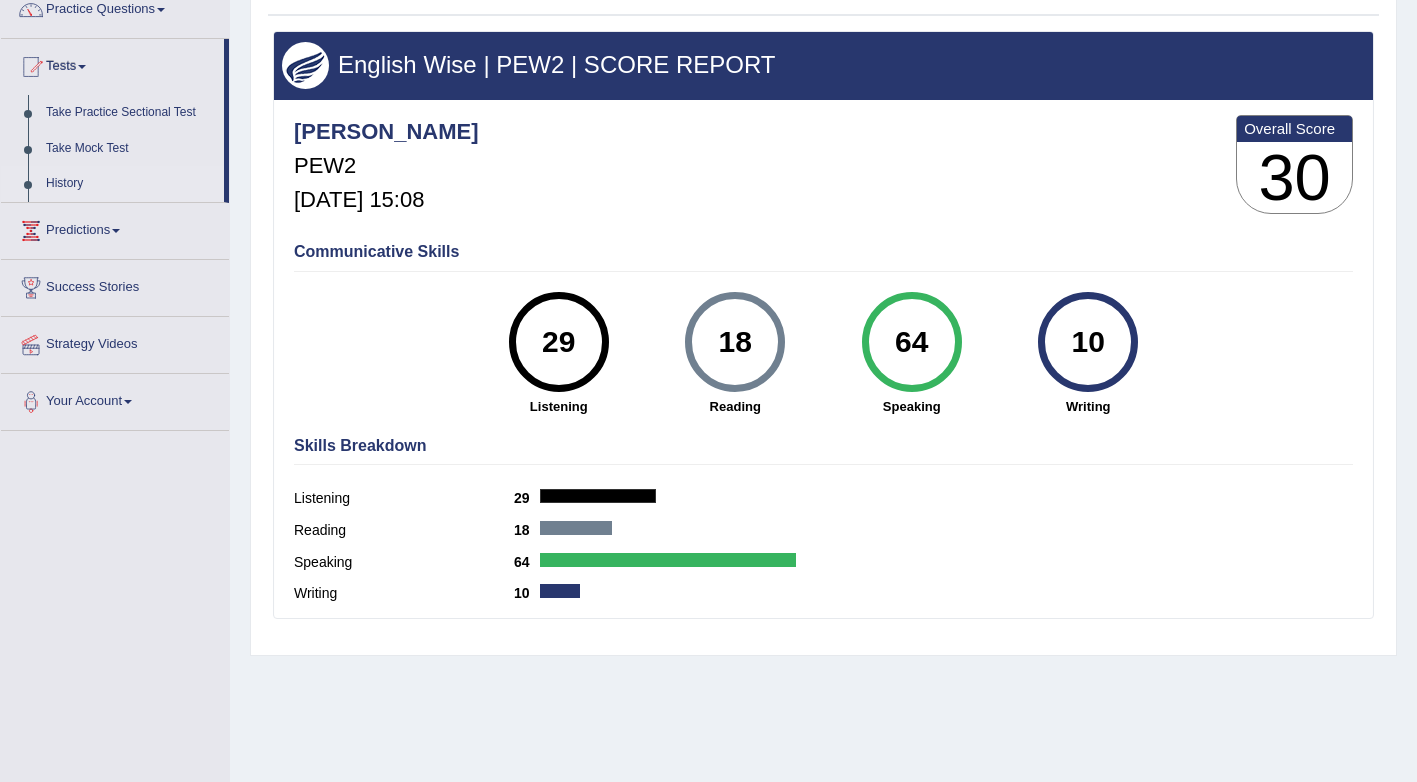 click on "History" at bounding box center (130, 184) 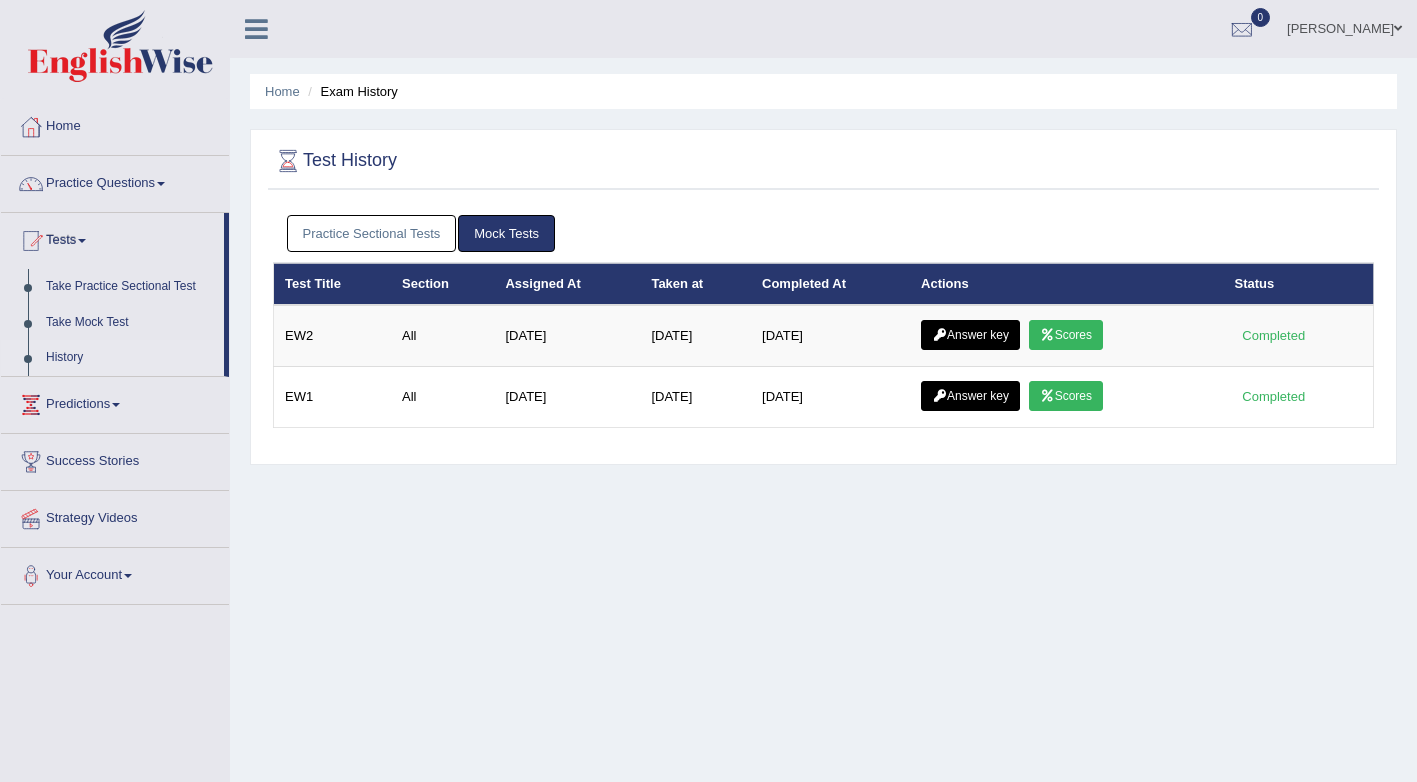 scroll, scrollTop: 0, scrollLeft: 0, axis: both 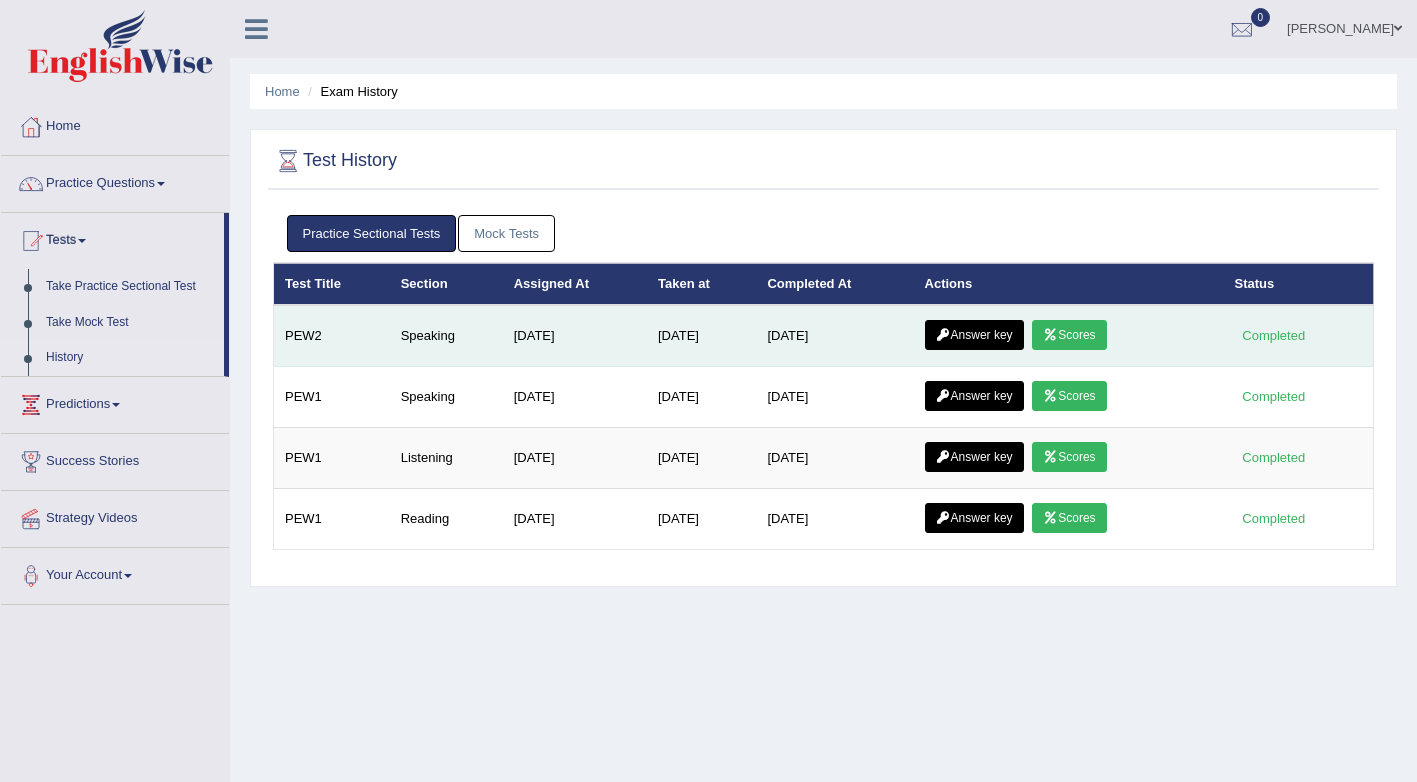 click on "Scores" at bounding box center [1069, 335] 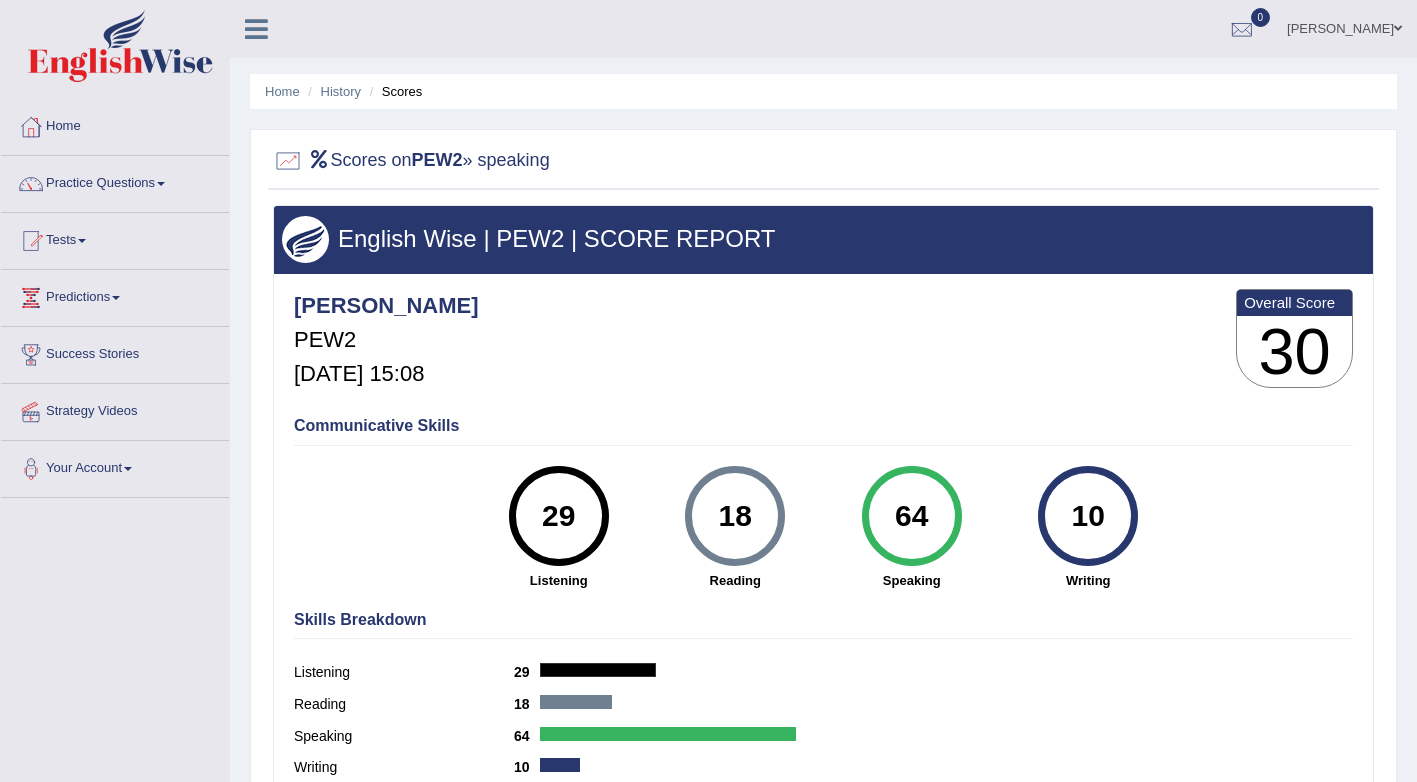 scroll, scrollTop: 0, scrollLeft: 0, axis: both 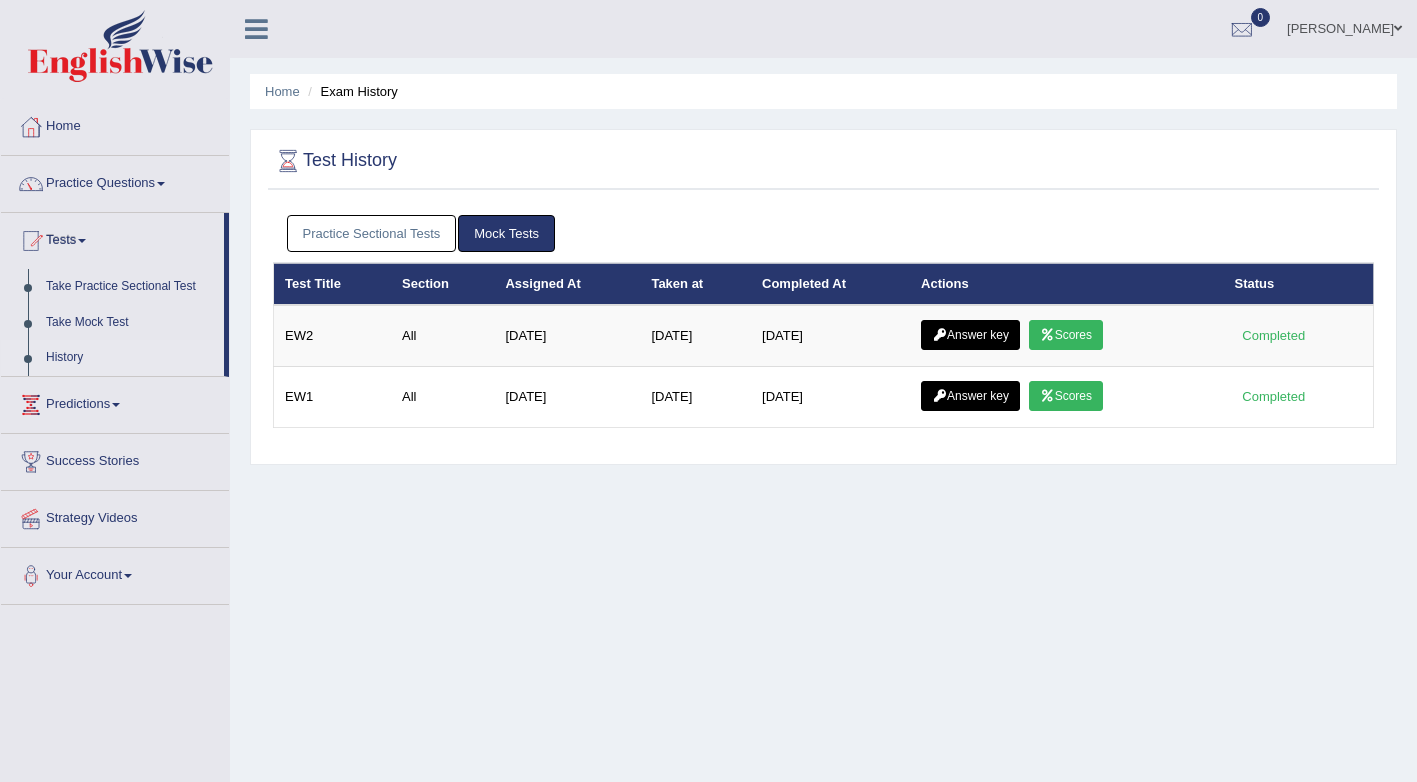 click on "Practice Sectional Tests" at bounding box center (372, 233) 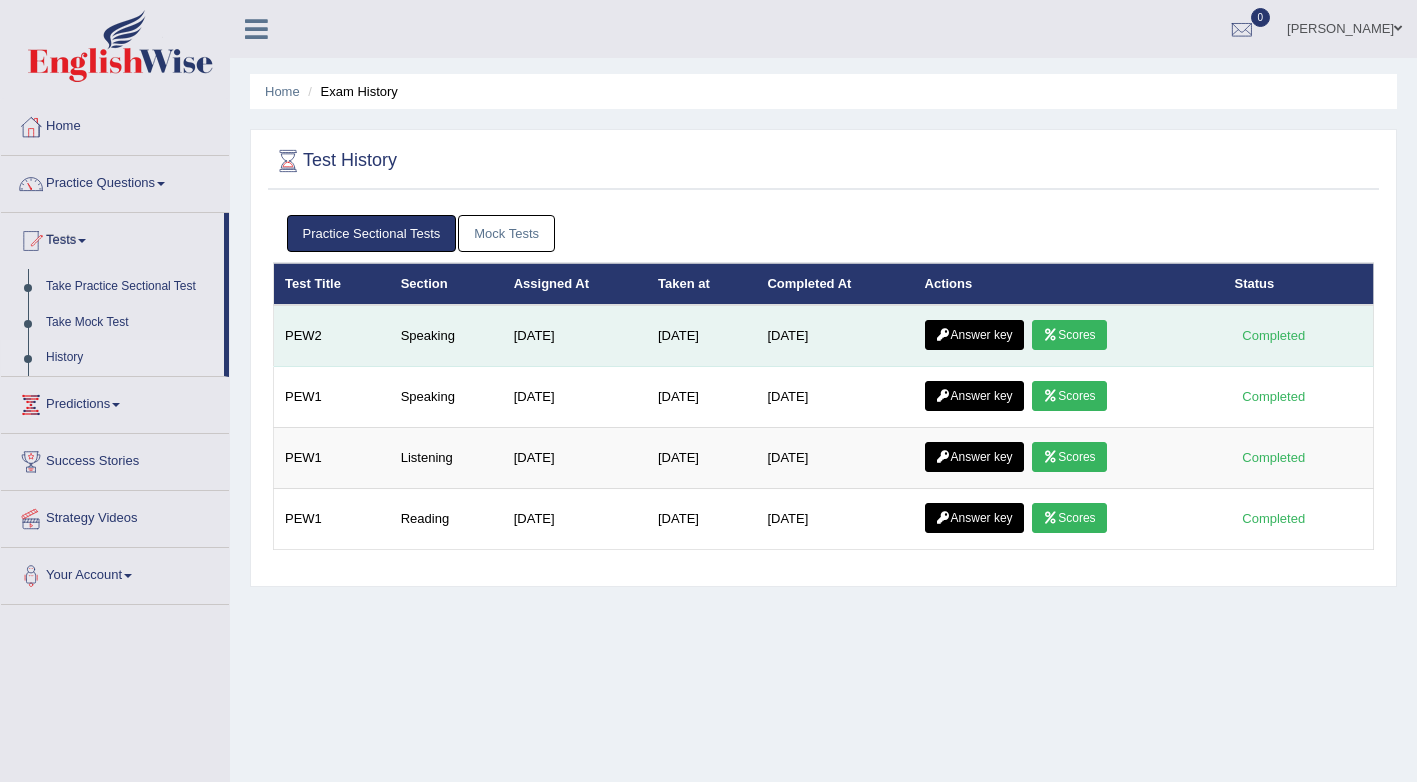 click on "Answer key" at bounding box center (974, 335) 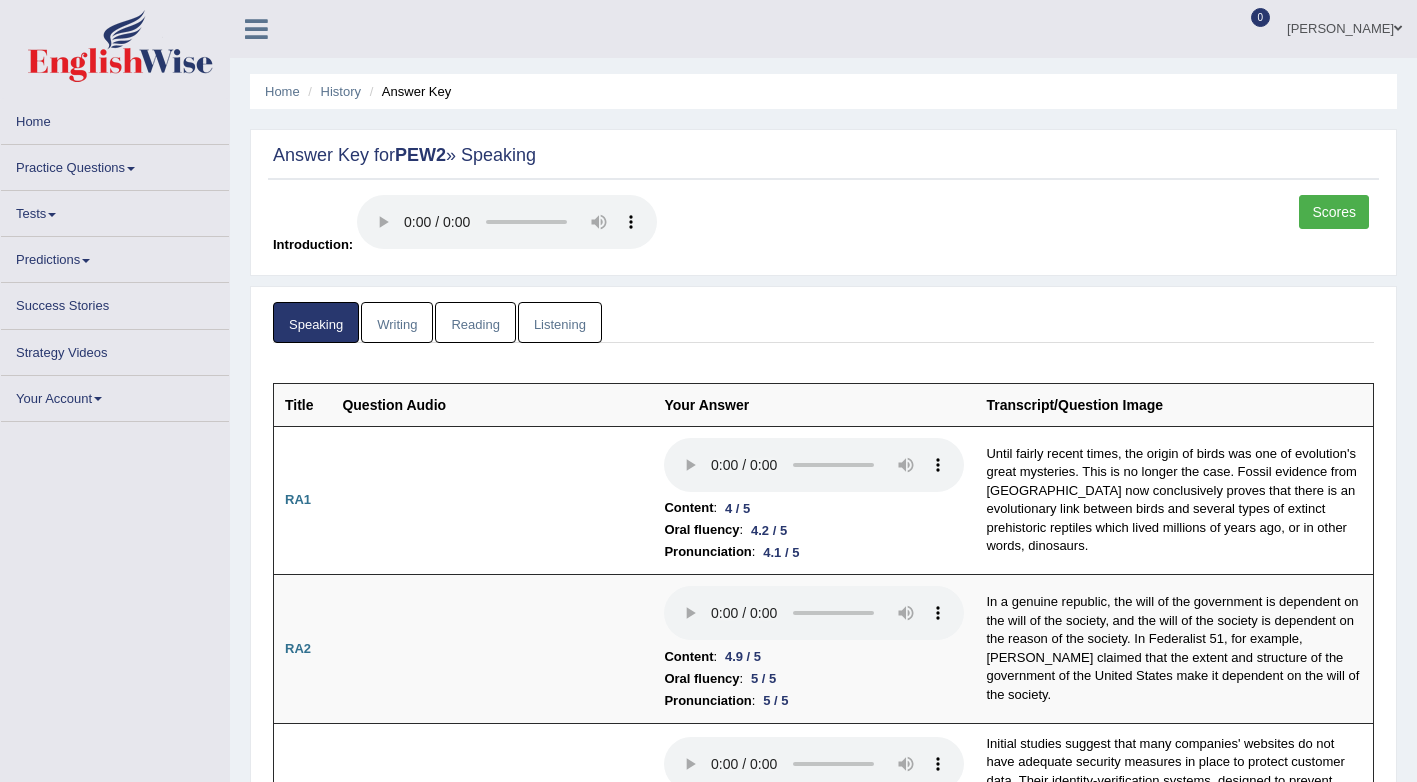 scroll, scrollTop: 0, scrollLeft: 0, axis: both 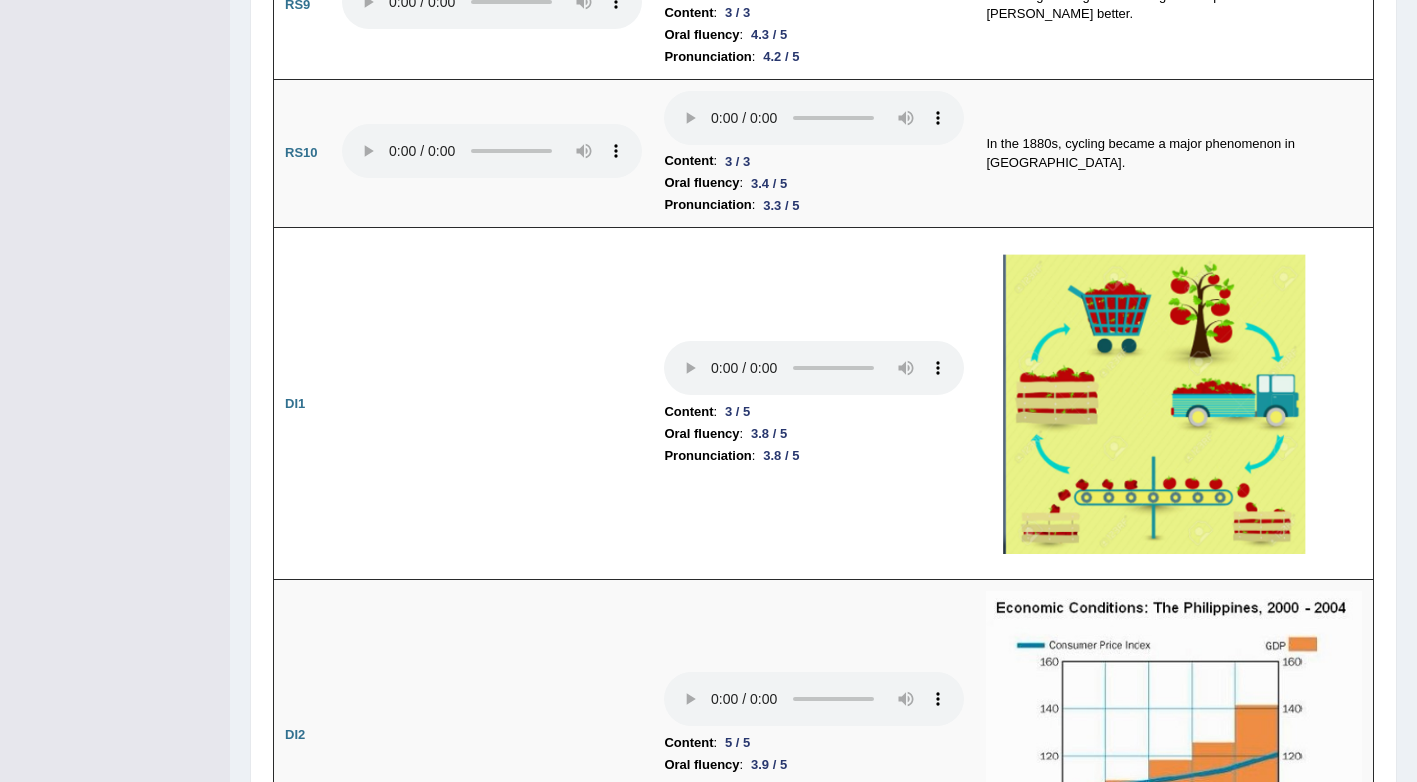 drag, startPoint x: 1424, startPoint y: 333, endPoint x: 1398, endPoint y: 502, distance: 170.9883 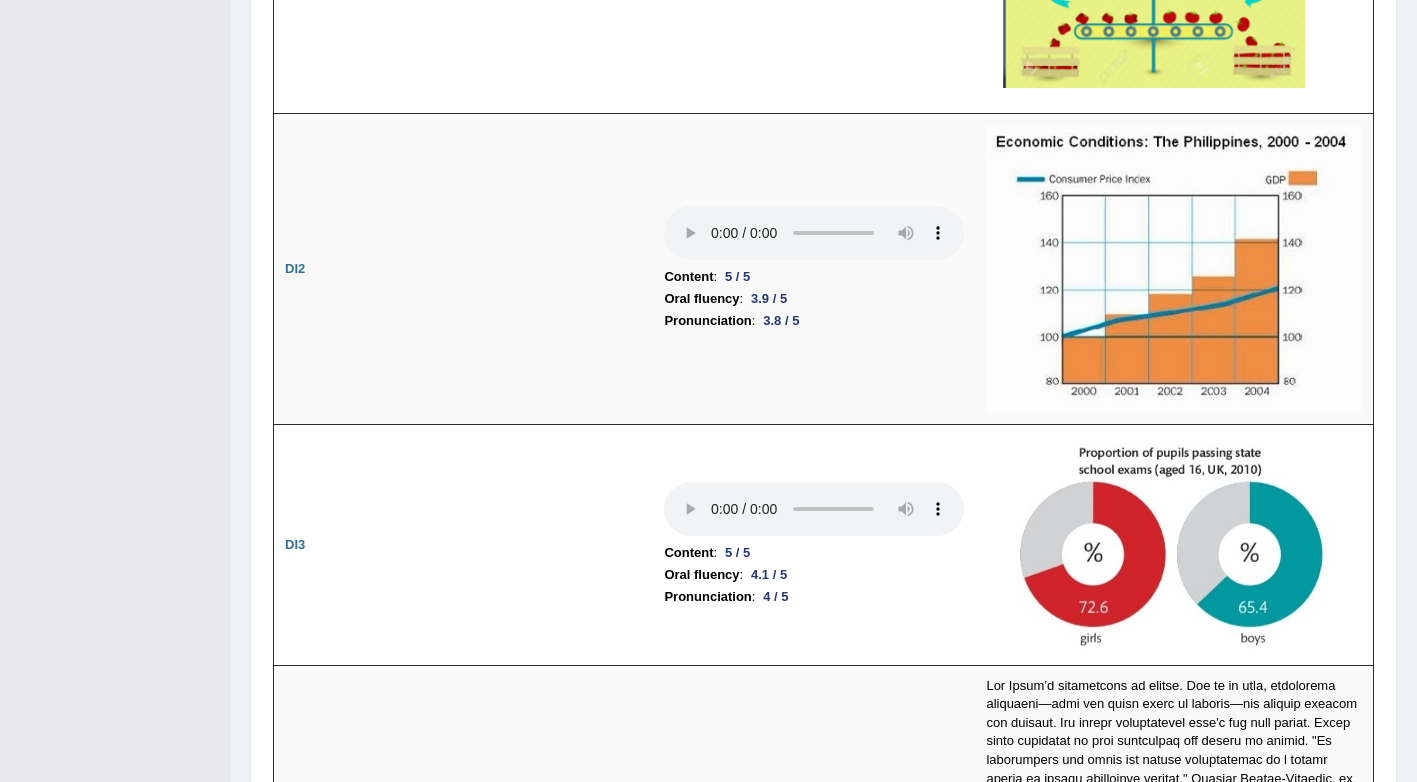 scroll, scrollTop: 2967, scrollLeft: 0, axis: vertical 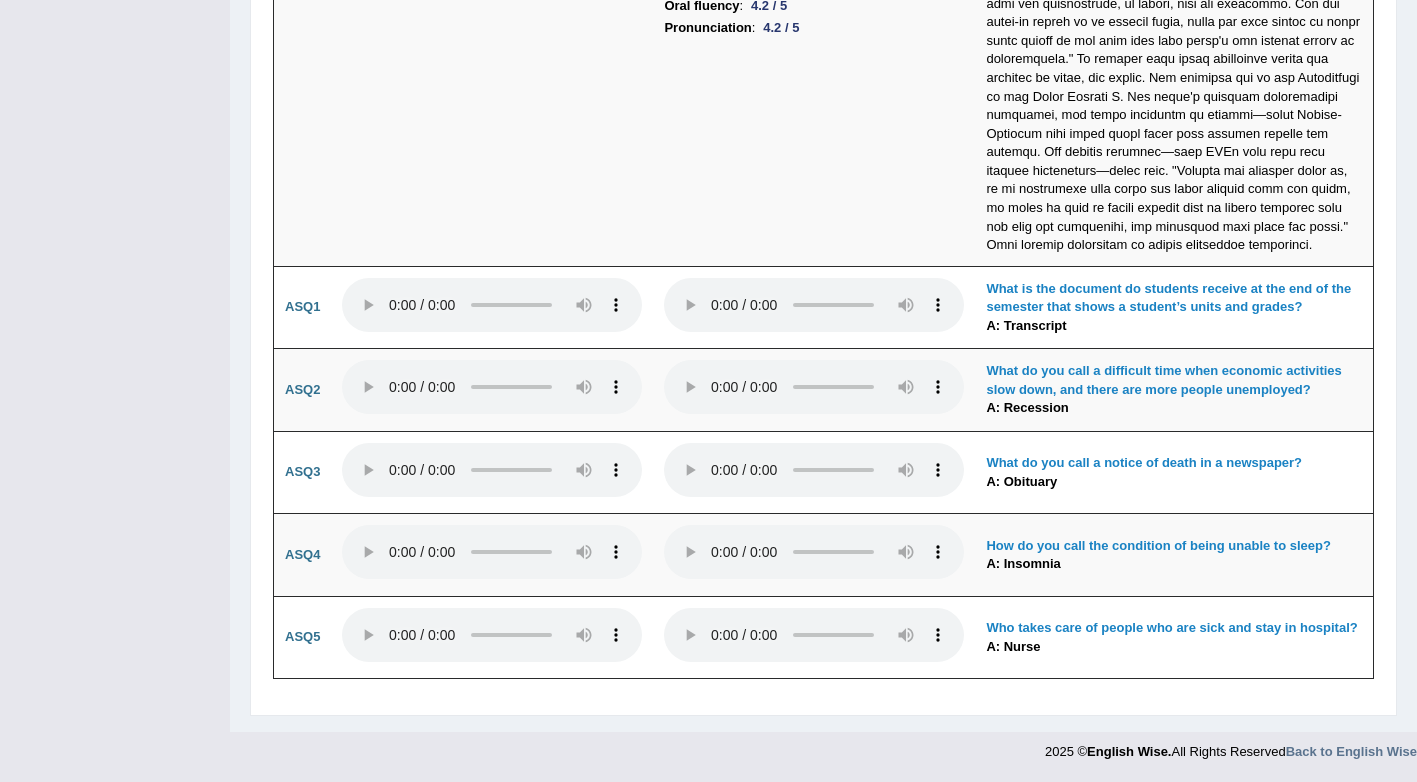 drag, startPoint x: 1422, startPoint y: 510, endPoint x: 1387, endPoint y: 691, distance: 184.35292 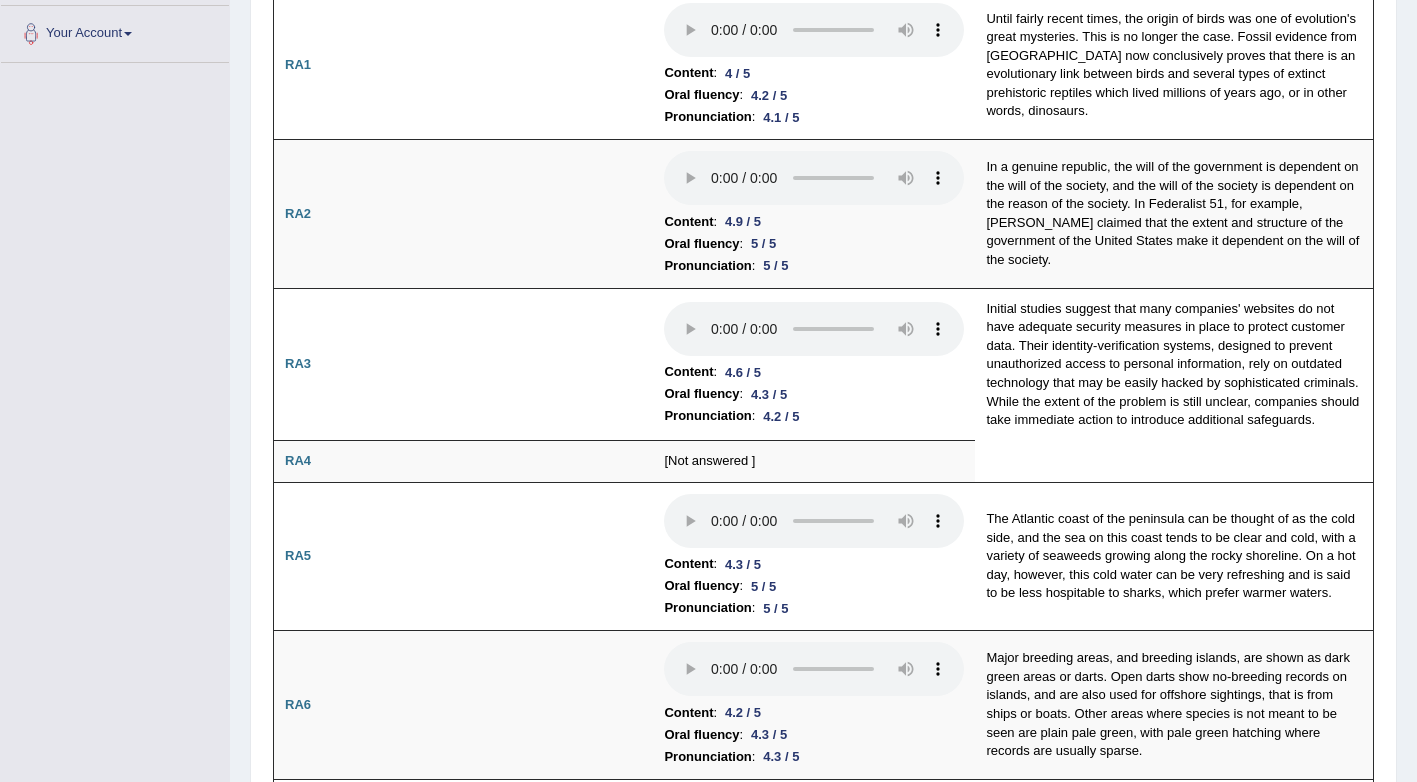 scroll, scrollTop: 0, scrollLeft: 0, axis: both 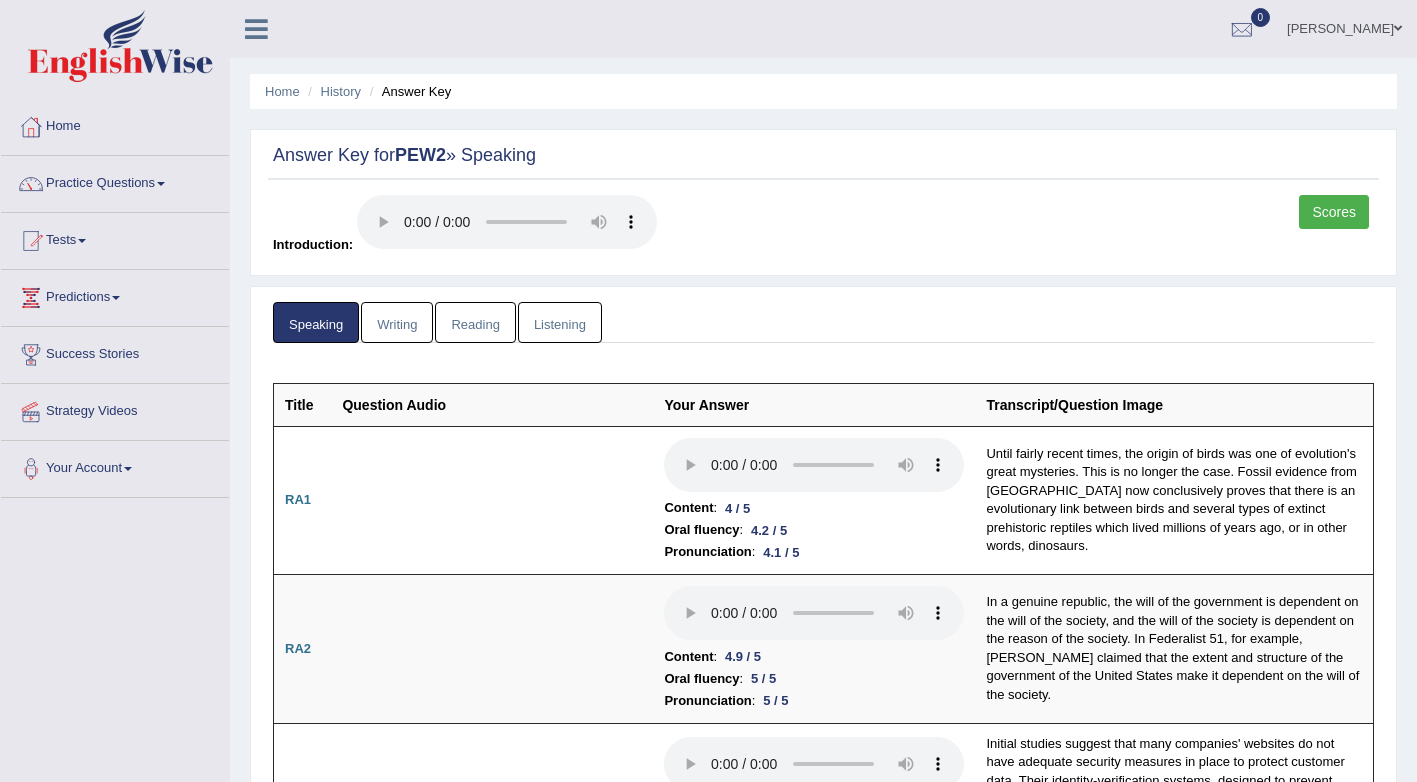 click on "Scores" at bounding box center [1334, 212] 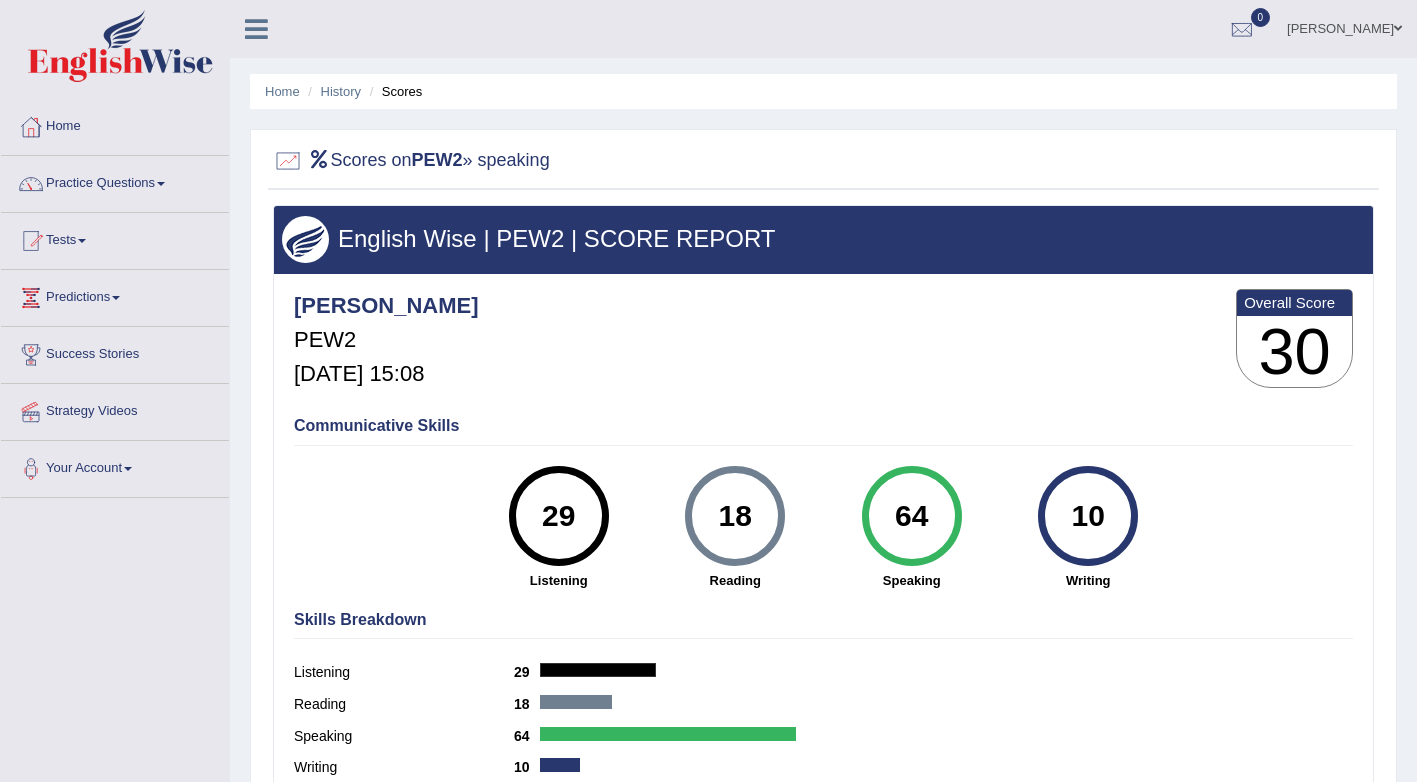 scroll, scrollTop: 0, scrollLeft: 0, axis: both 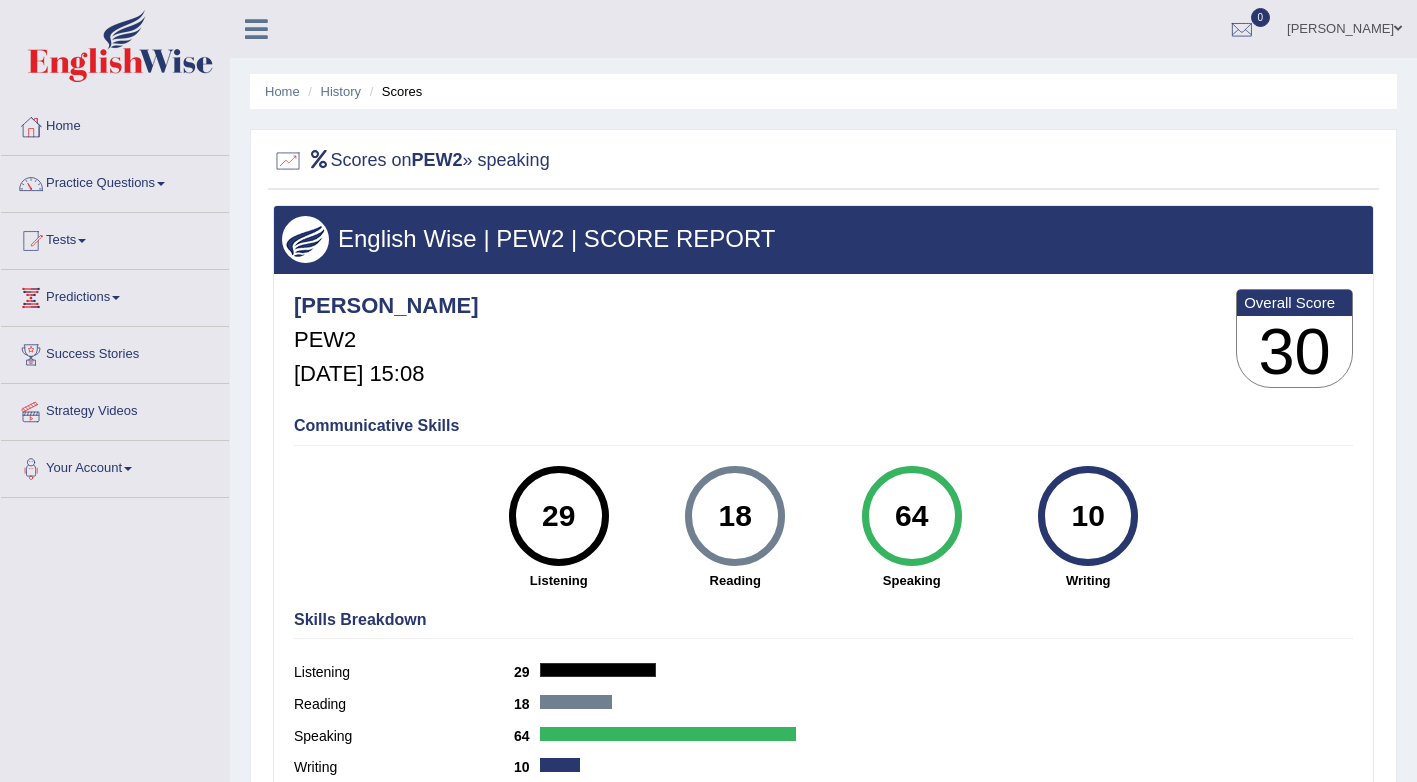 click on "Scores on  PEW2  » speaking" at bounding box center (411, 161) 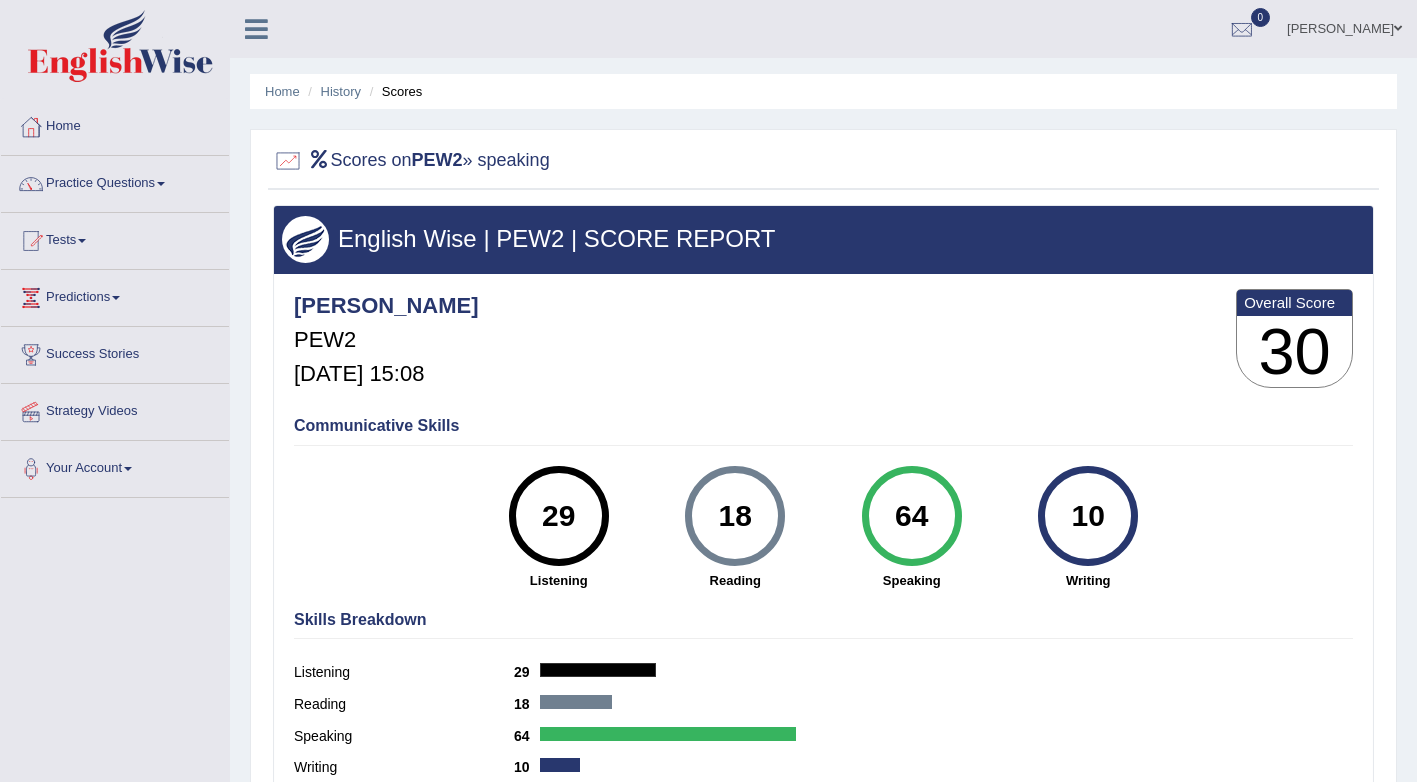scroll, scrollTop: 24, scrollLeft: 0, axis: vertical 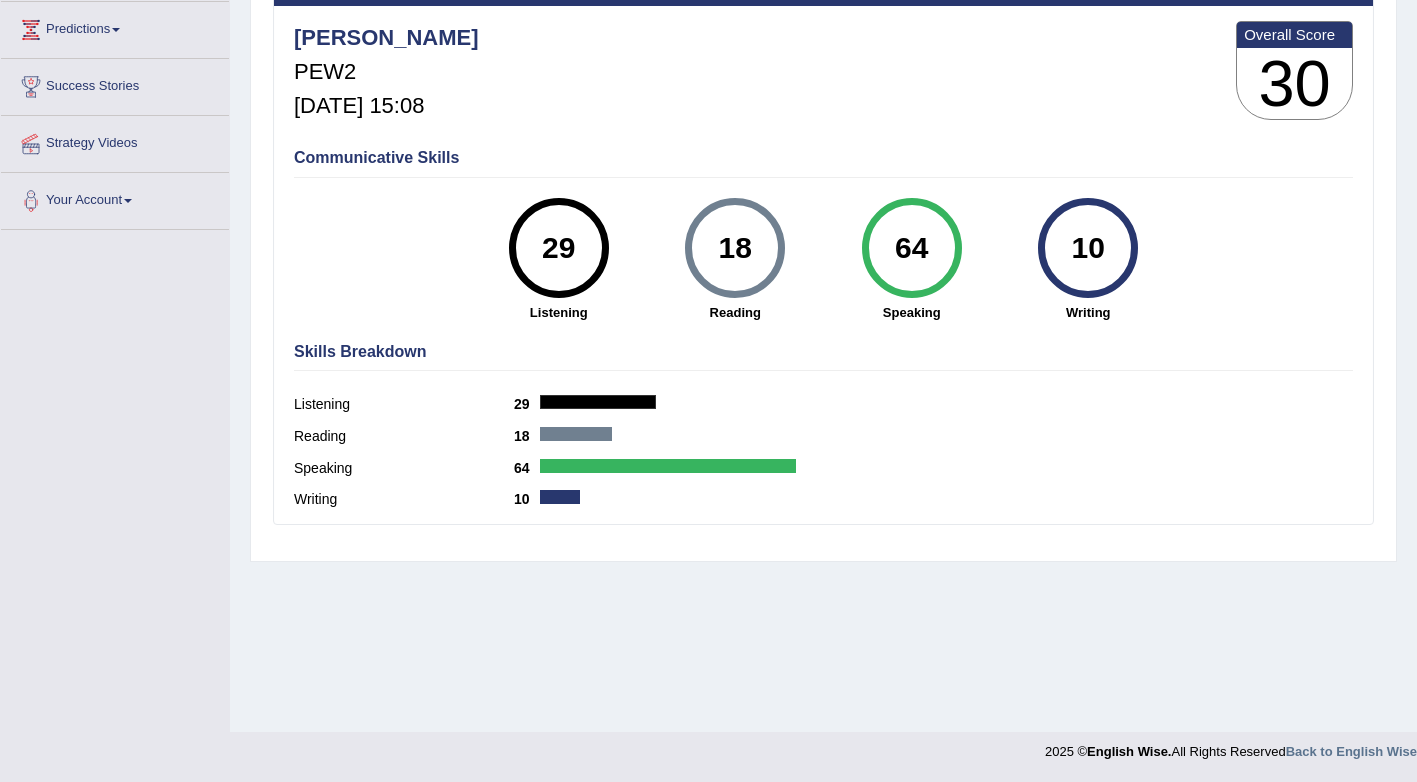 drag, startPoint x: 0, startPoint y: 0, endPoint x: 1243, endPoint y: 160, distance: 1253.2554 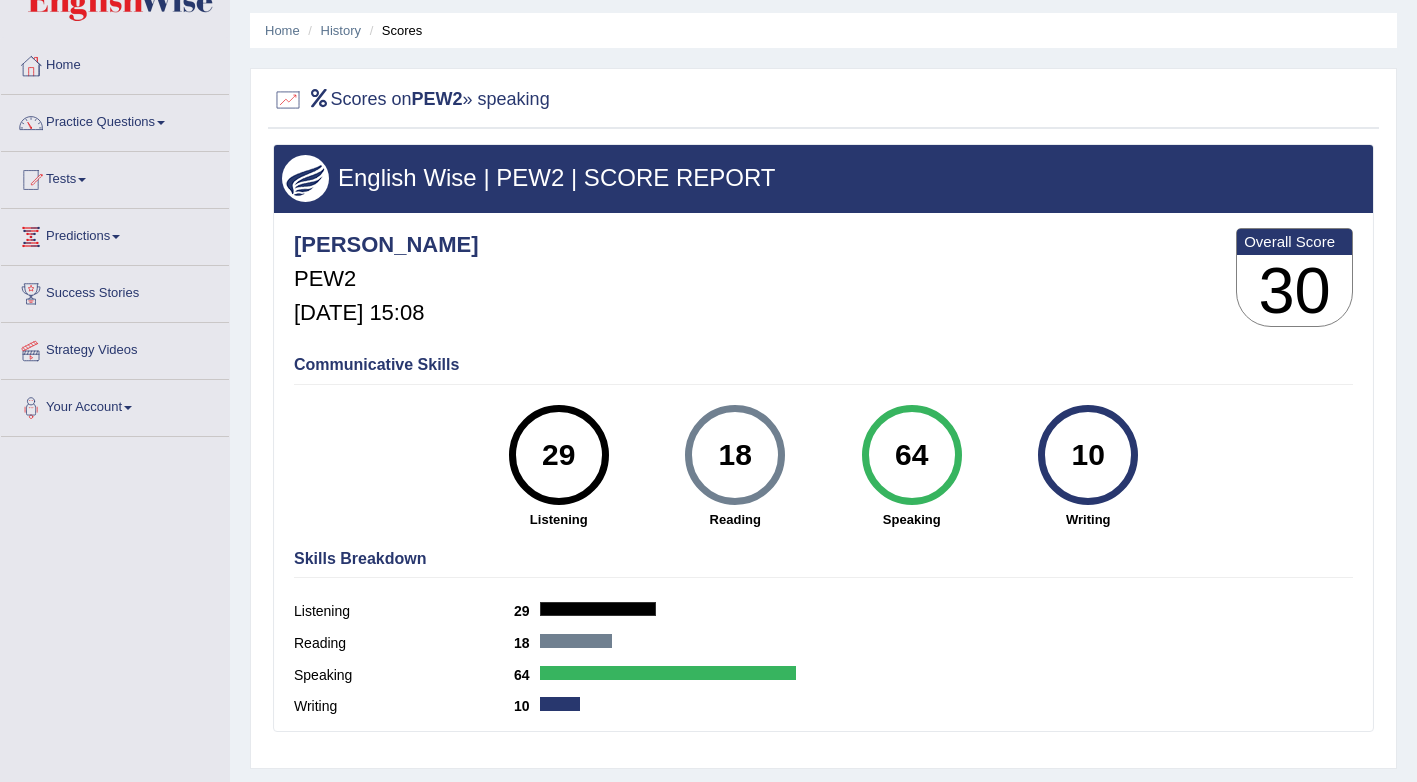 scroll, scrollTop: 0, scrollLeft: 0, axis: both 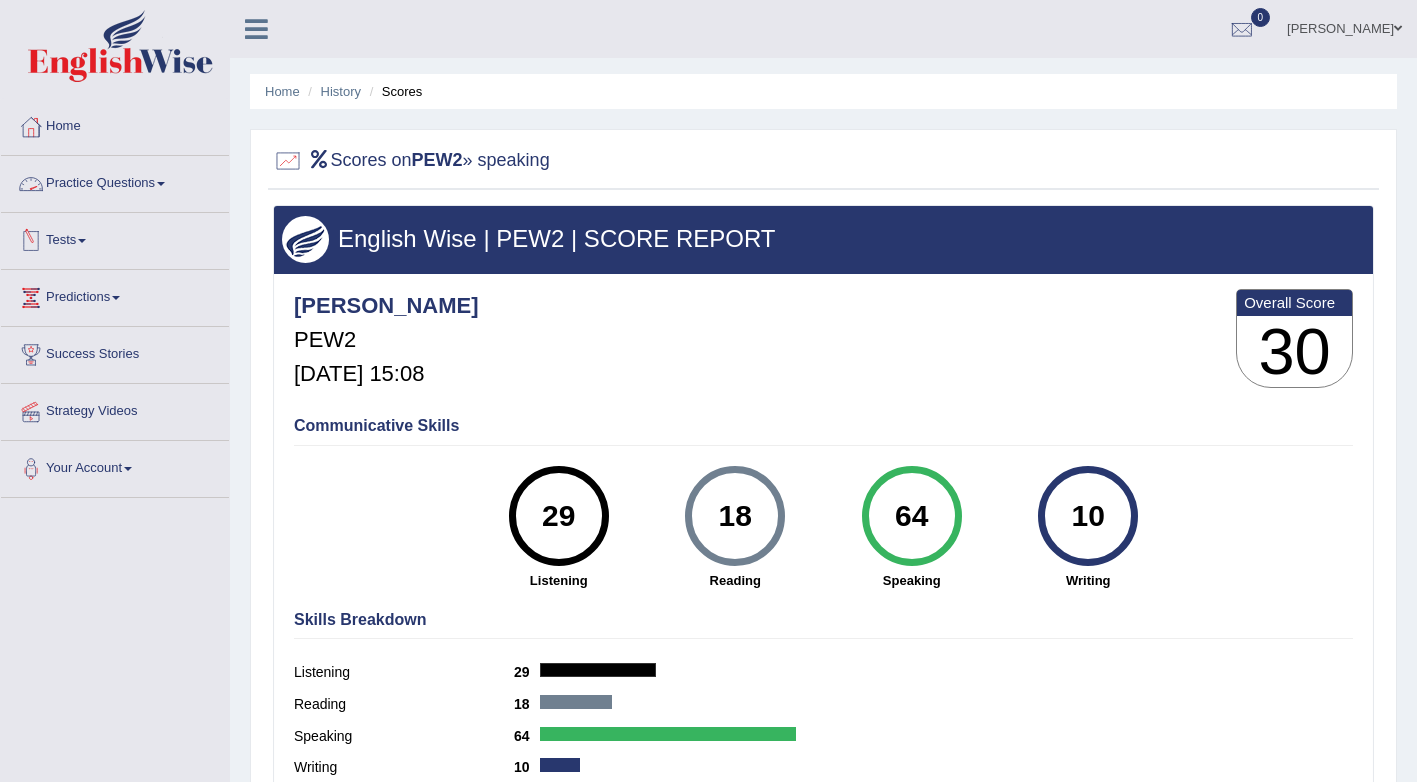 click on "Practice Questions" at bounding box center [115, 181] 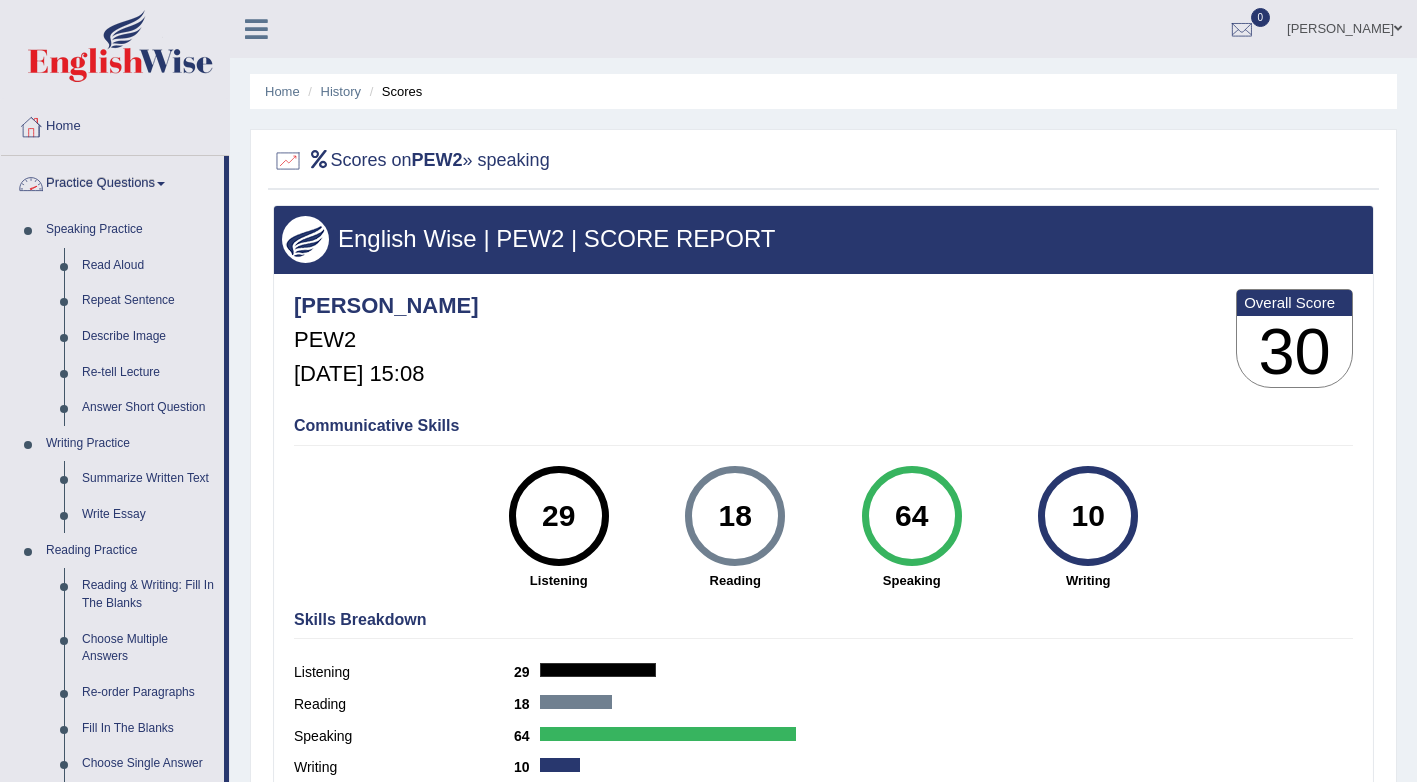 click on "Practice Questions" at bounding box center (112, 181) 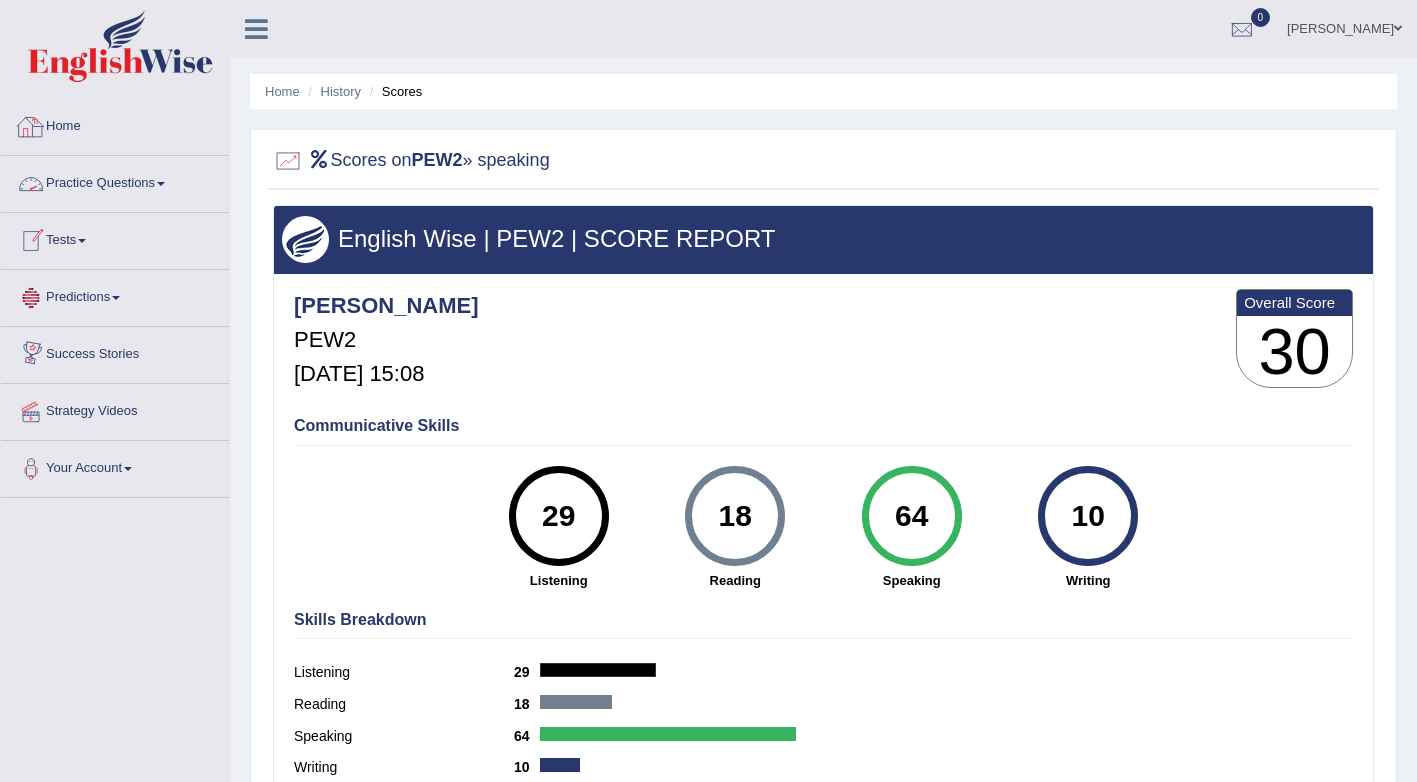 click on "Home" at bounding box center [115, 124] 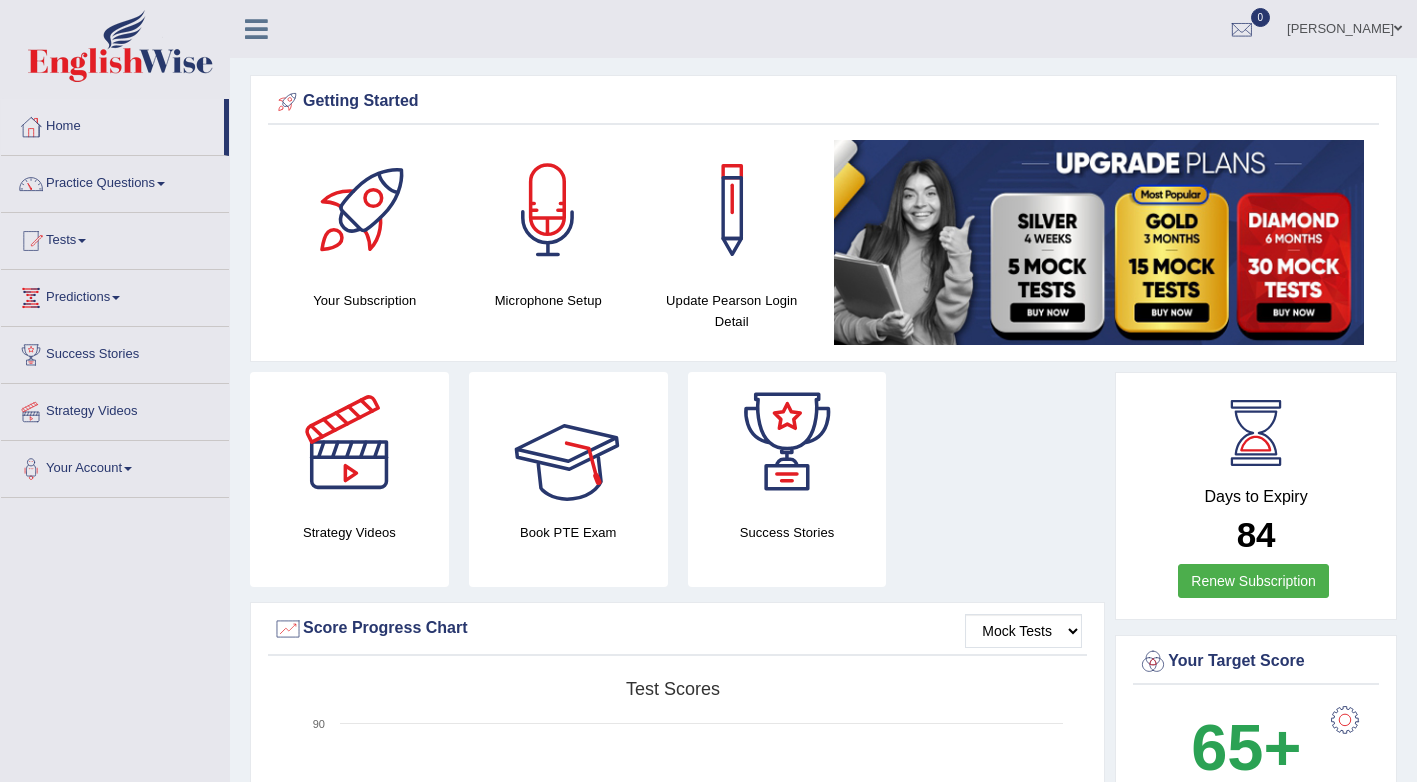 scroll, scrollTop: 0, scrollLeft: 0, axis: both 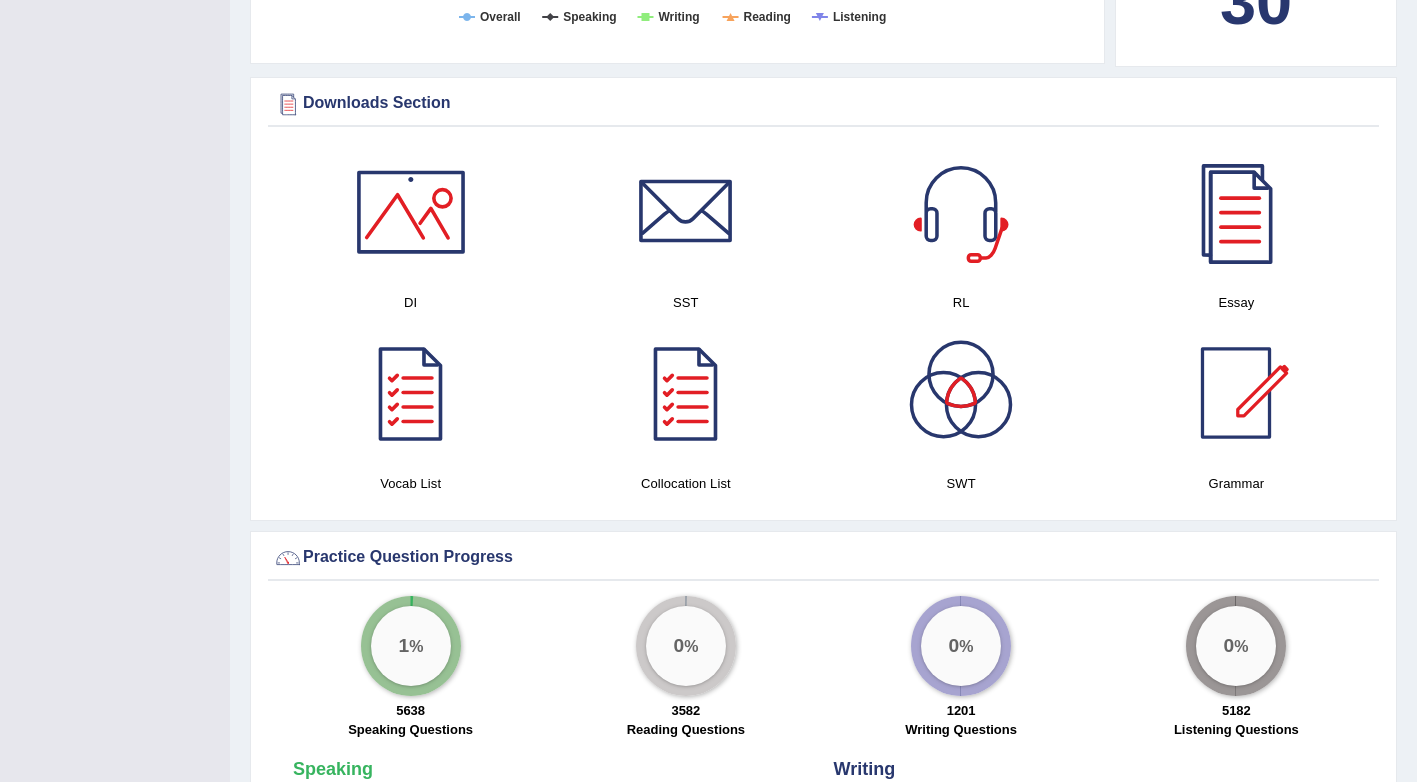 click at bounding box center (1236, 212) 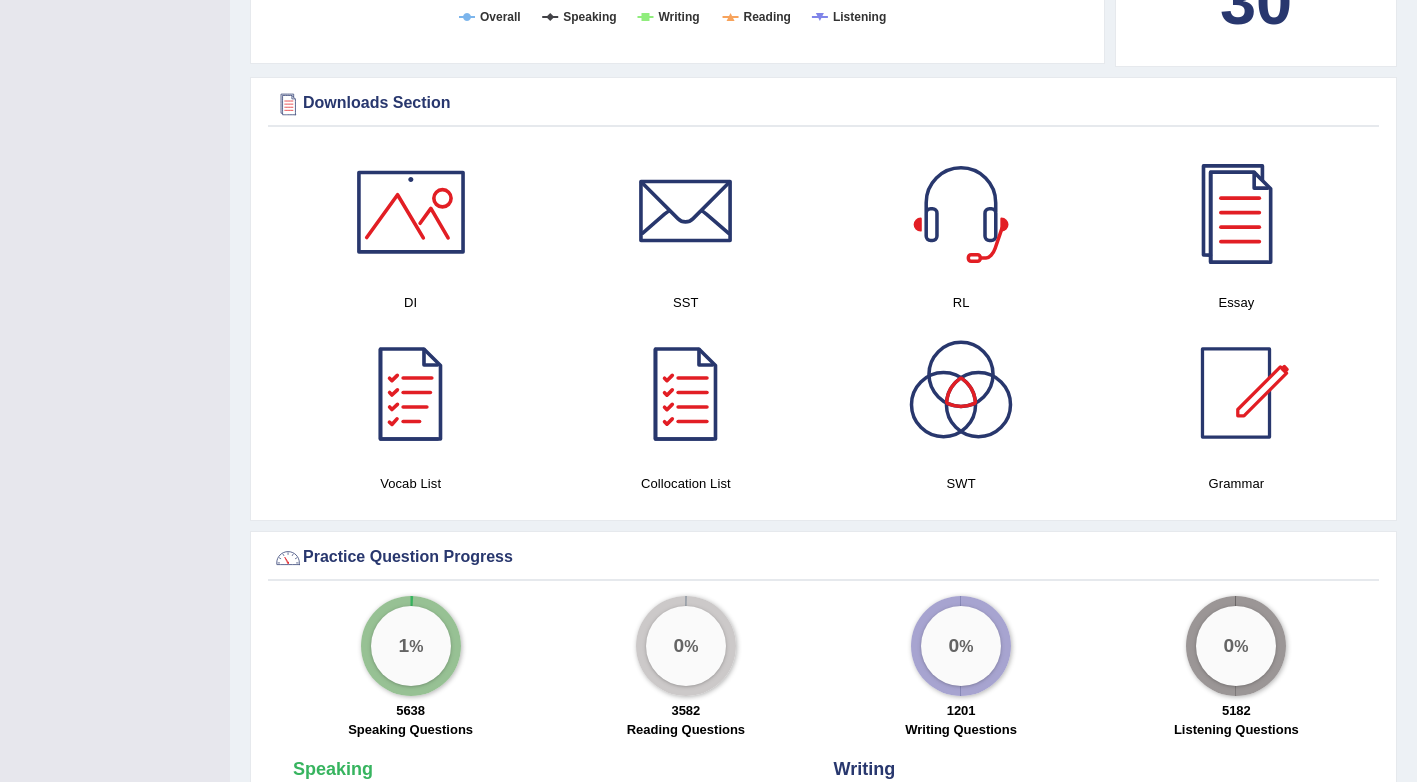 click at bounding box center [411, 393] 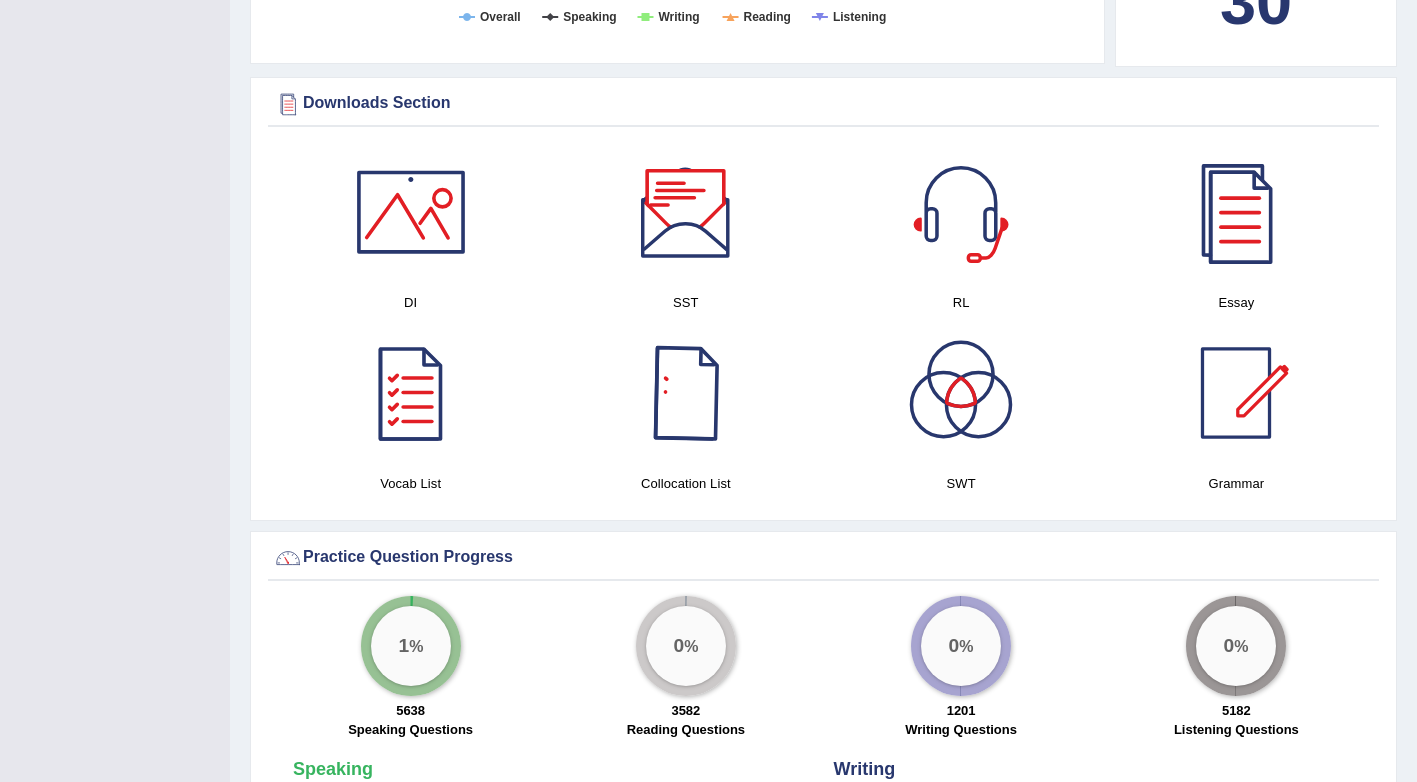 click at bounding box center [686, 393] 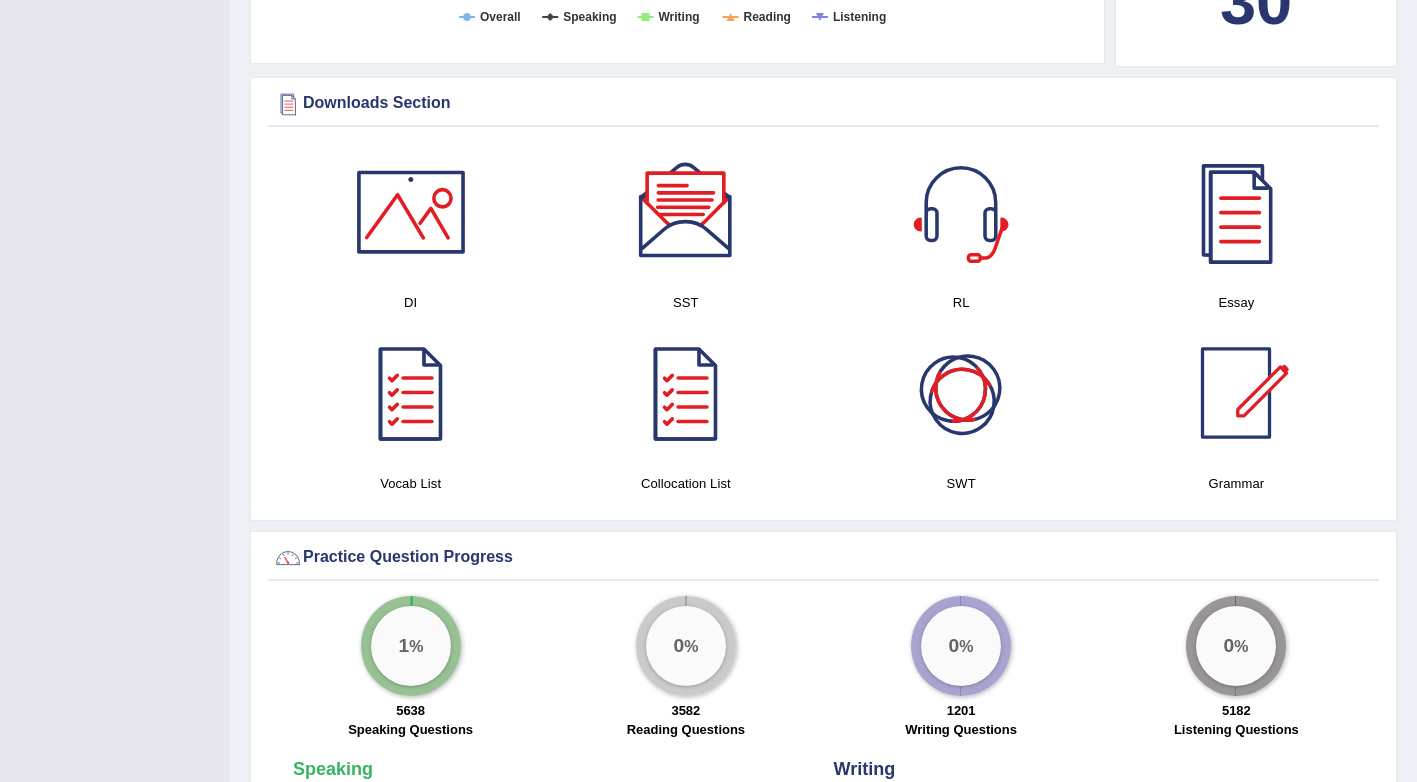 click at bounding box center (961, 393) 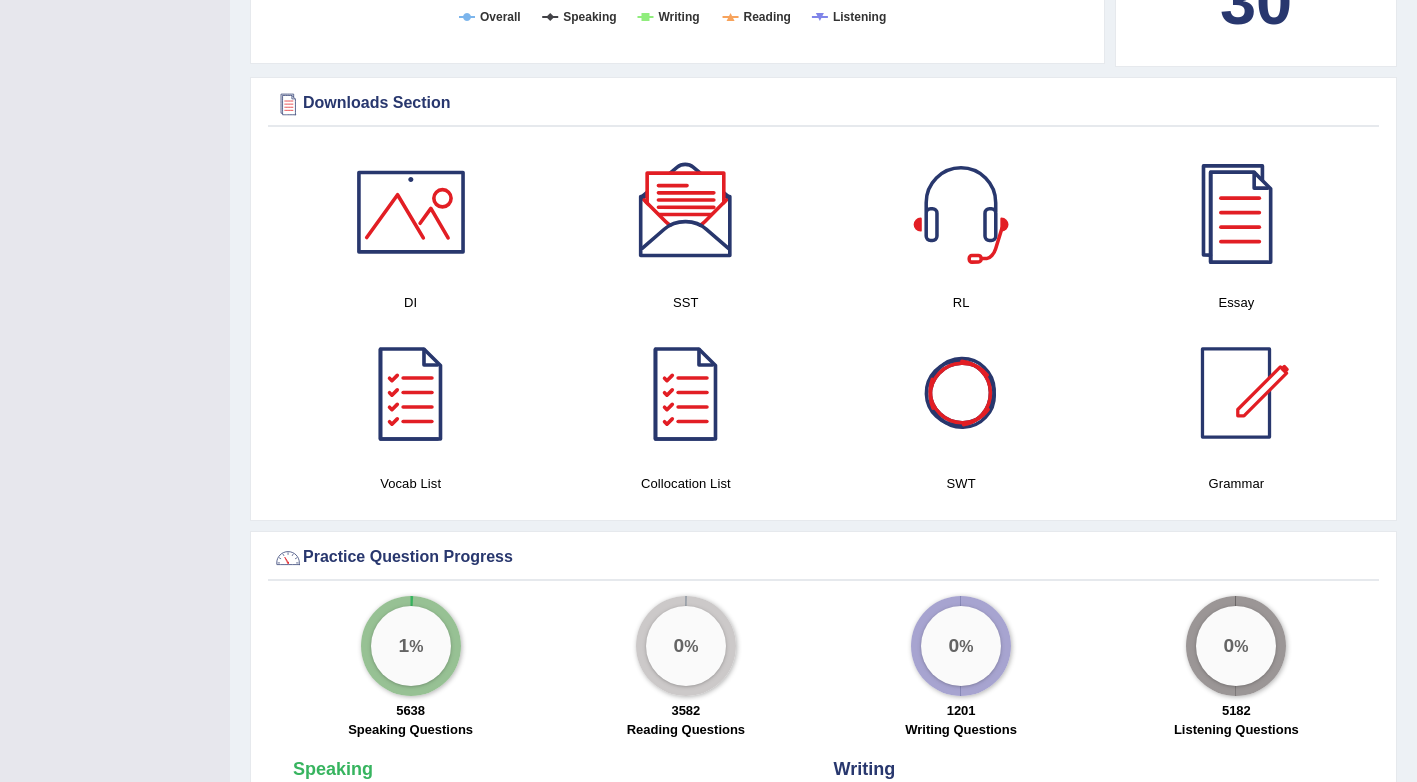 click at bounding box center (961, 212) 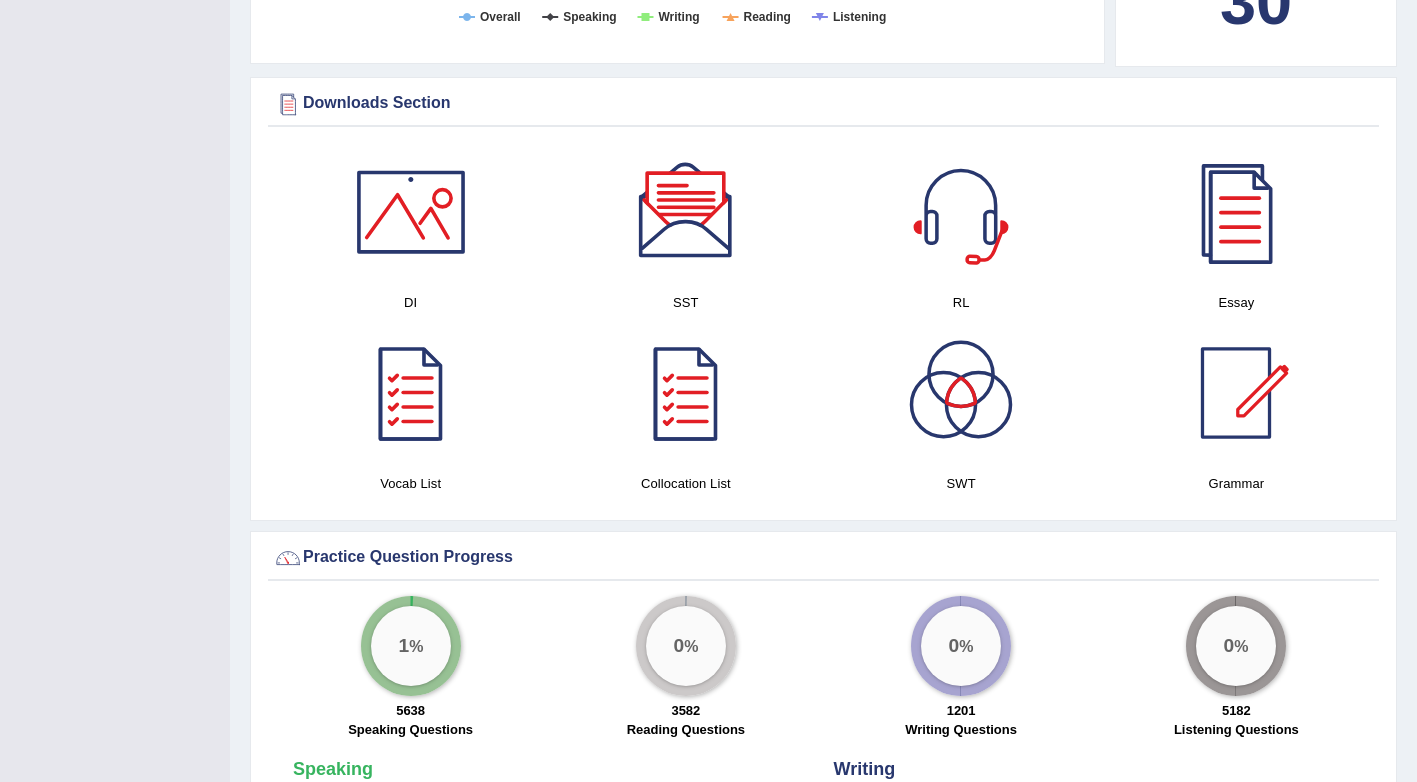 click at bounding box center [686, 212] 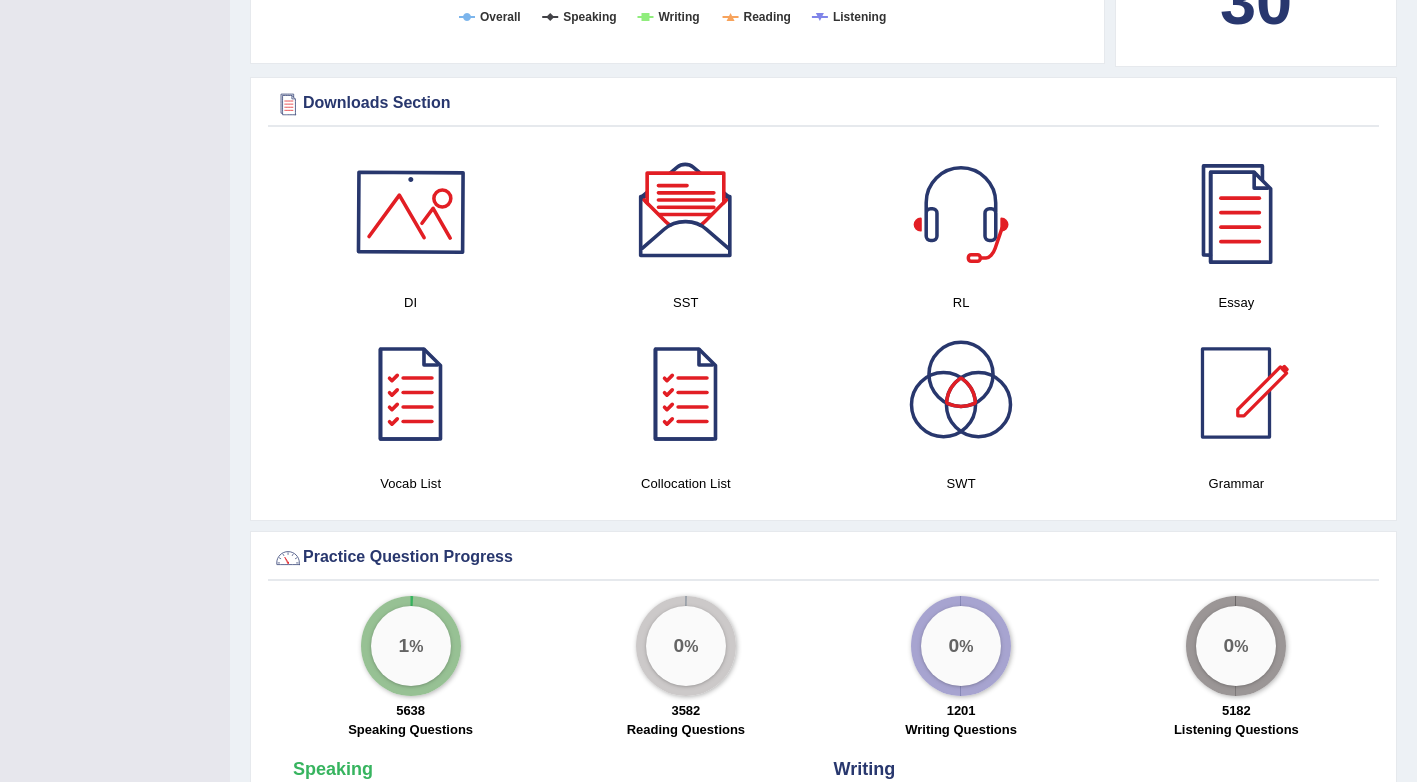 click at bounding box center [411, 212] 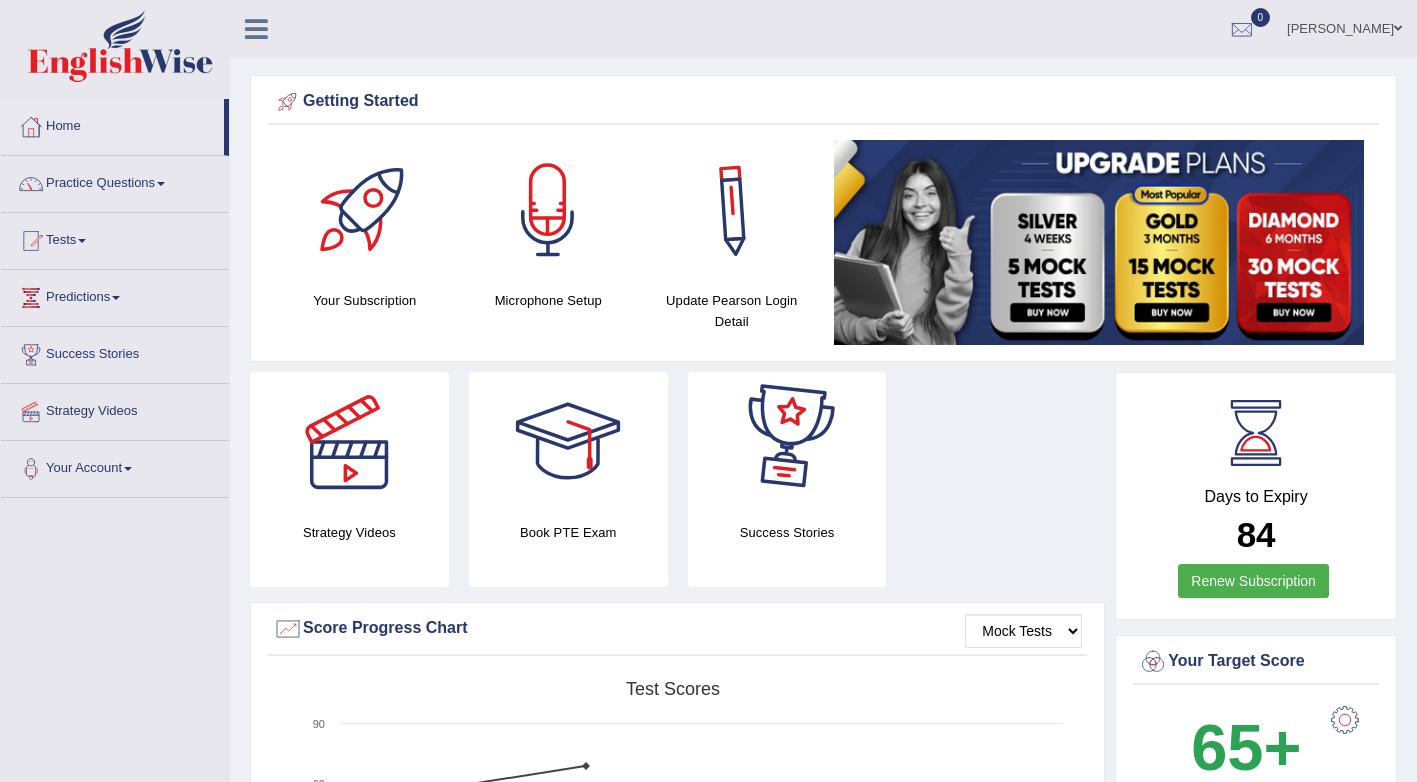 scroll, scrollTop: 0, scrollLeft: 0, axis: both 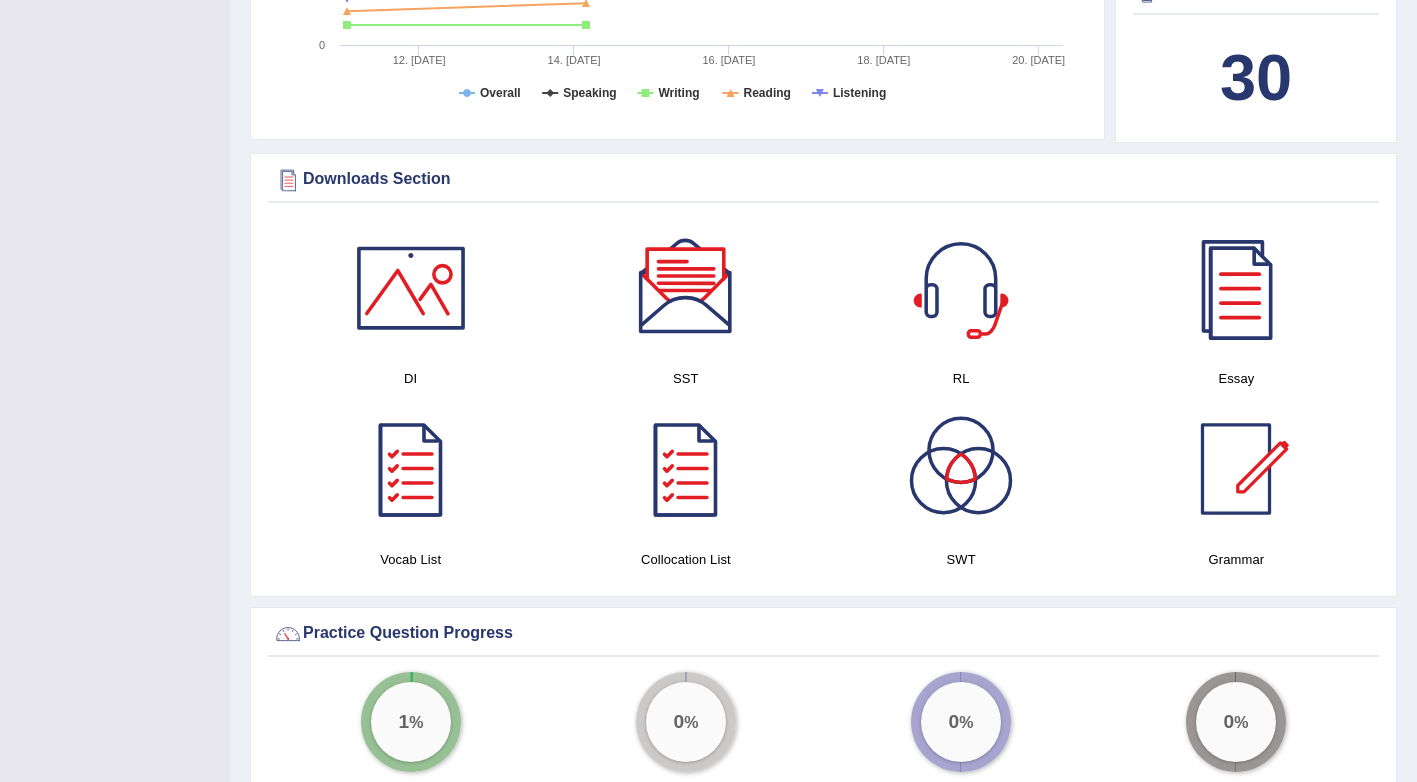 click at bounding box center [411, 288] 